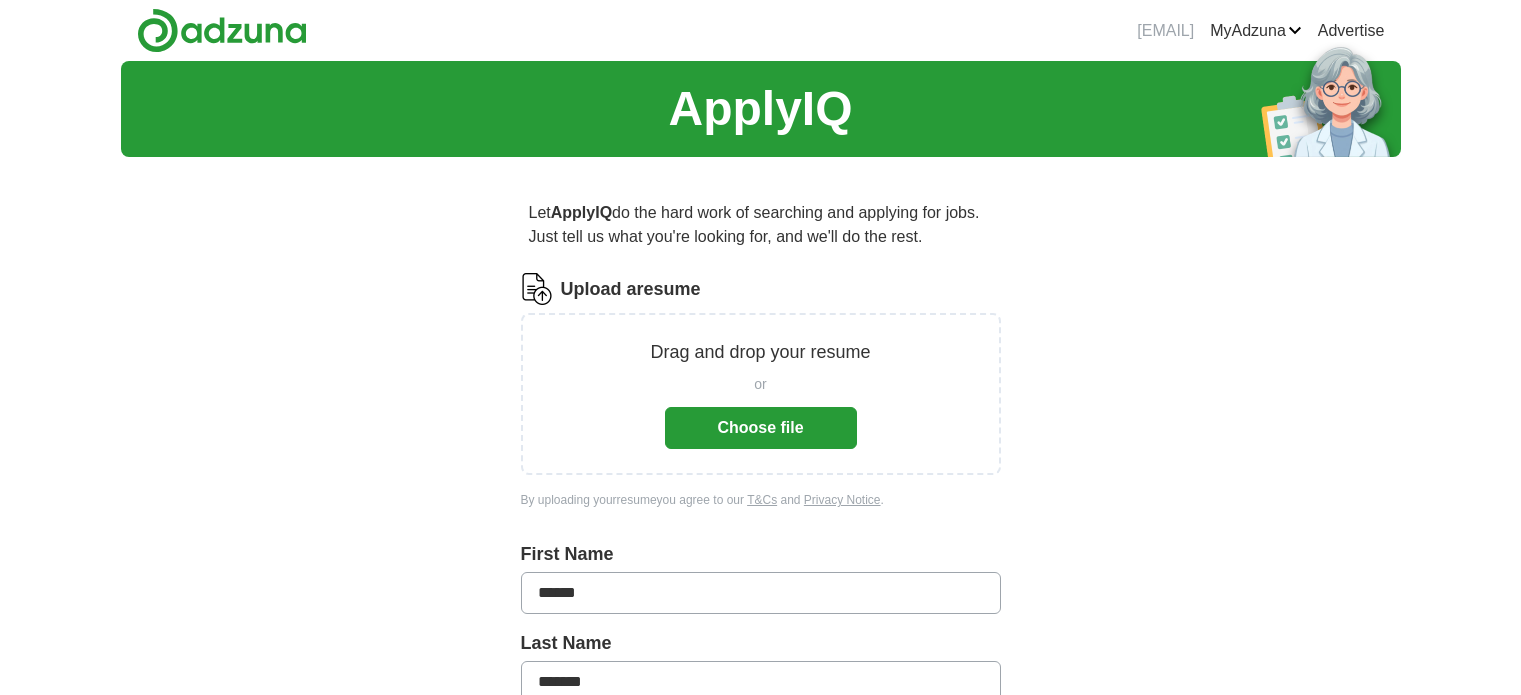 scroll, scrollTop: 0, scrollLeft: 0, axis: both 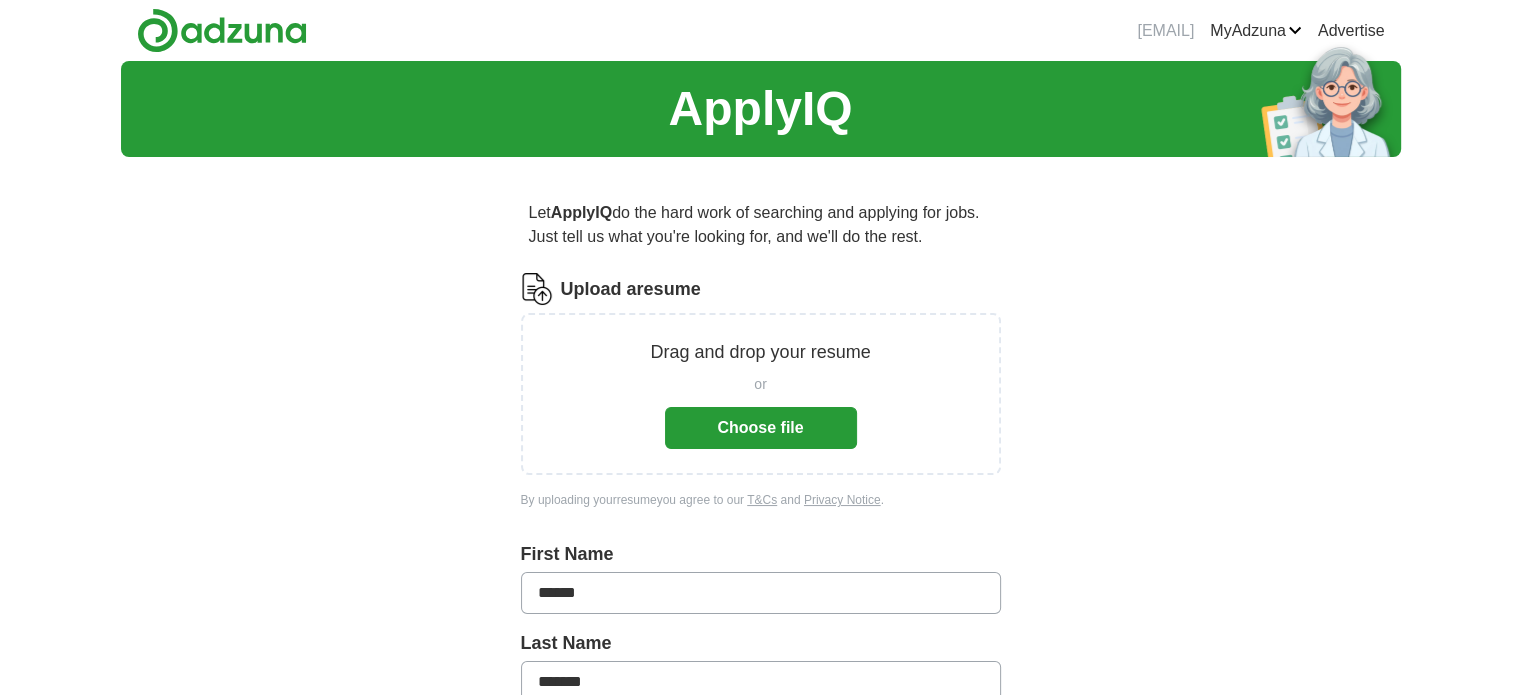 click on "Choose file" at bounding box center (761, 428) 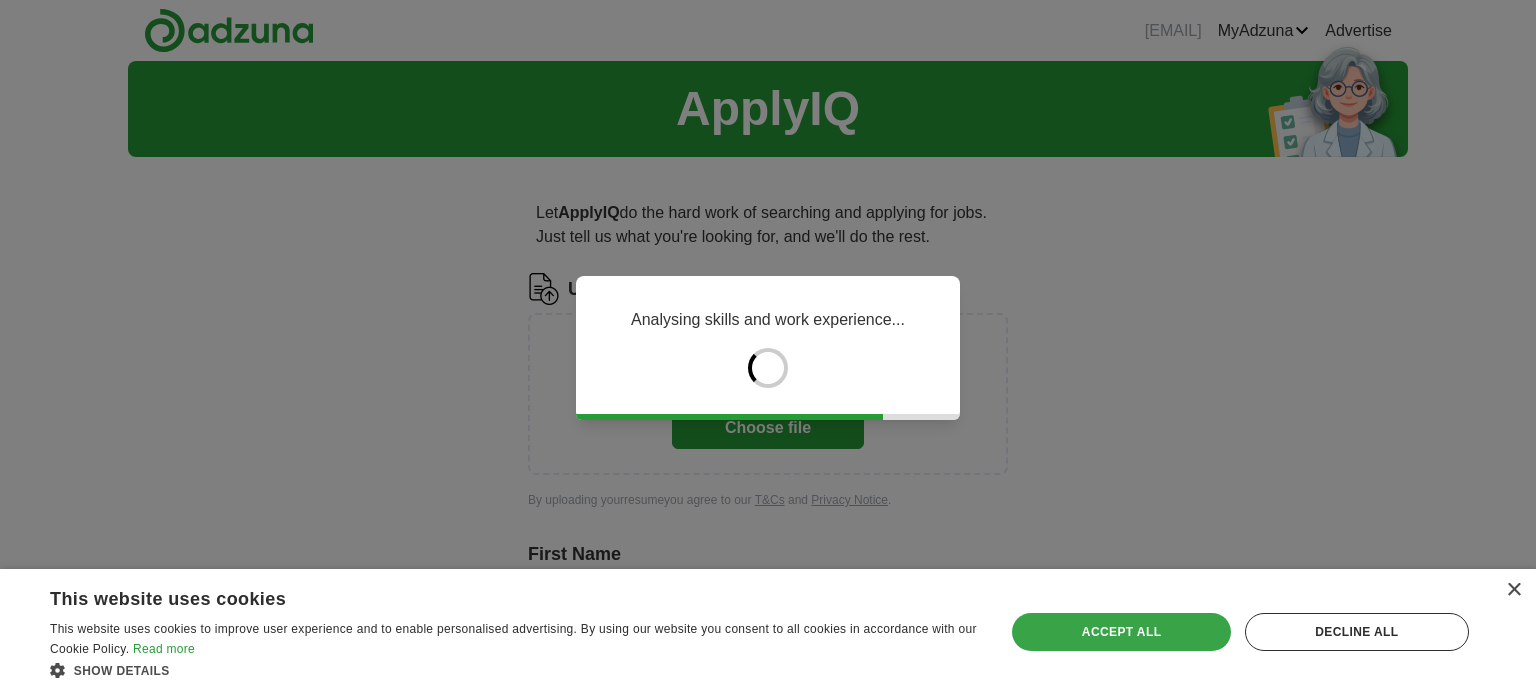 click on "Accept all" at bounding box center (1121, 632) 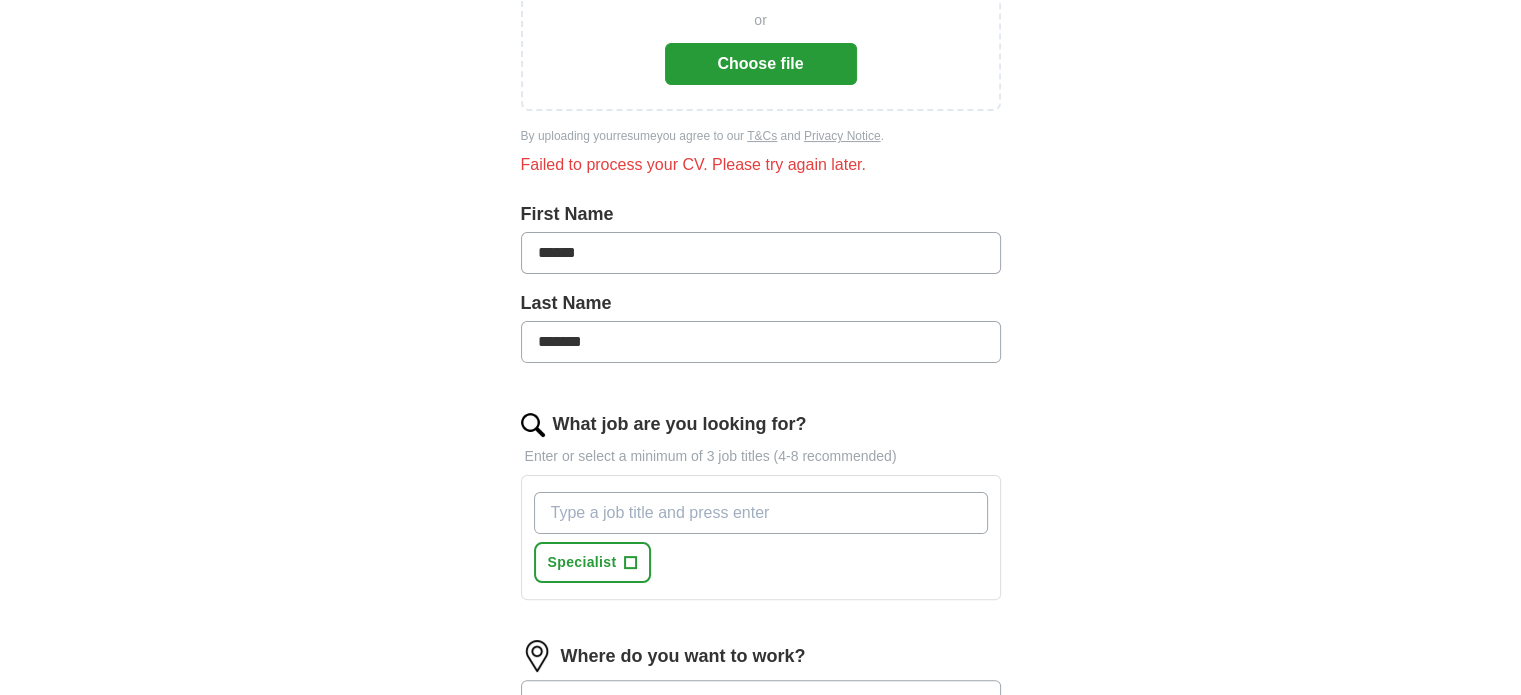 scroll, scrollTop: 400, scrollLeft: 0, axis: vertical 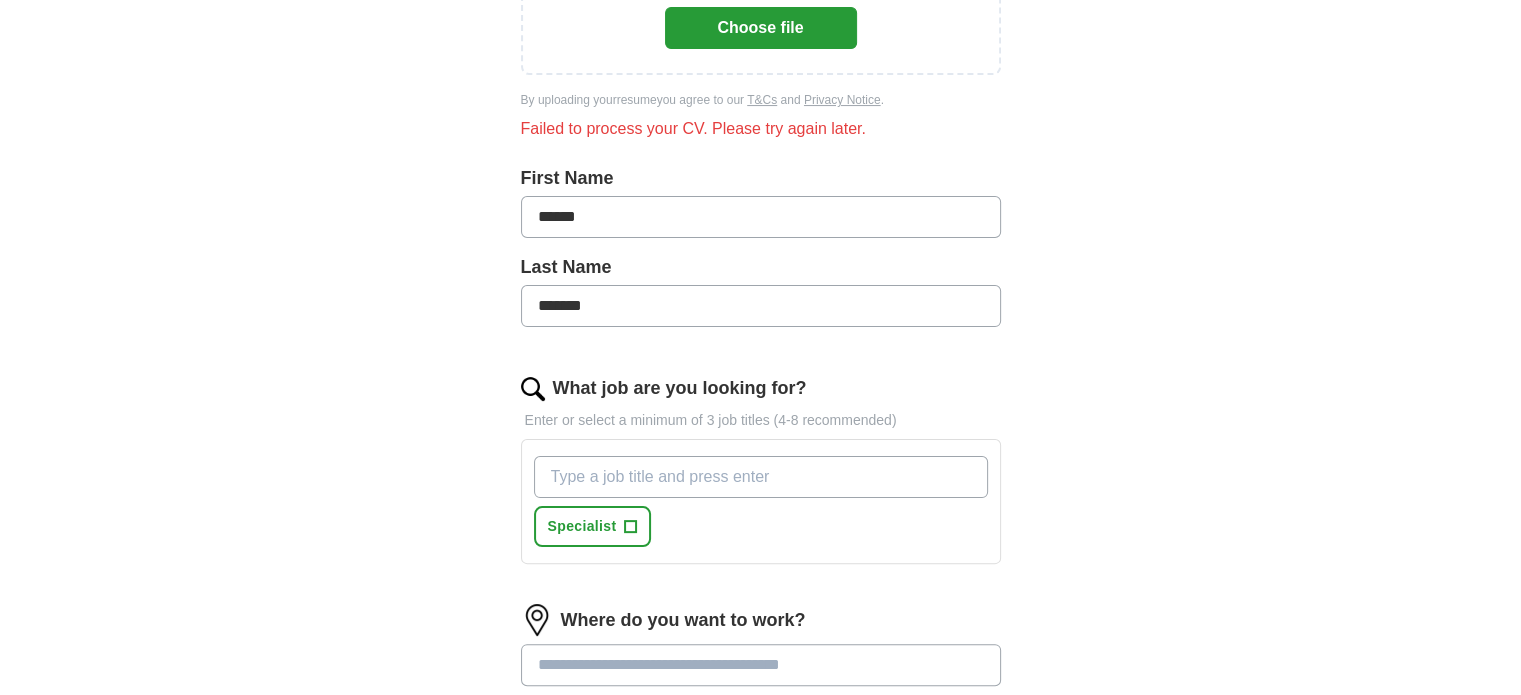 click on "What job are you looking for?" at bounding box center (761, 477) 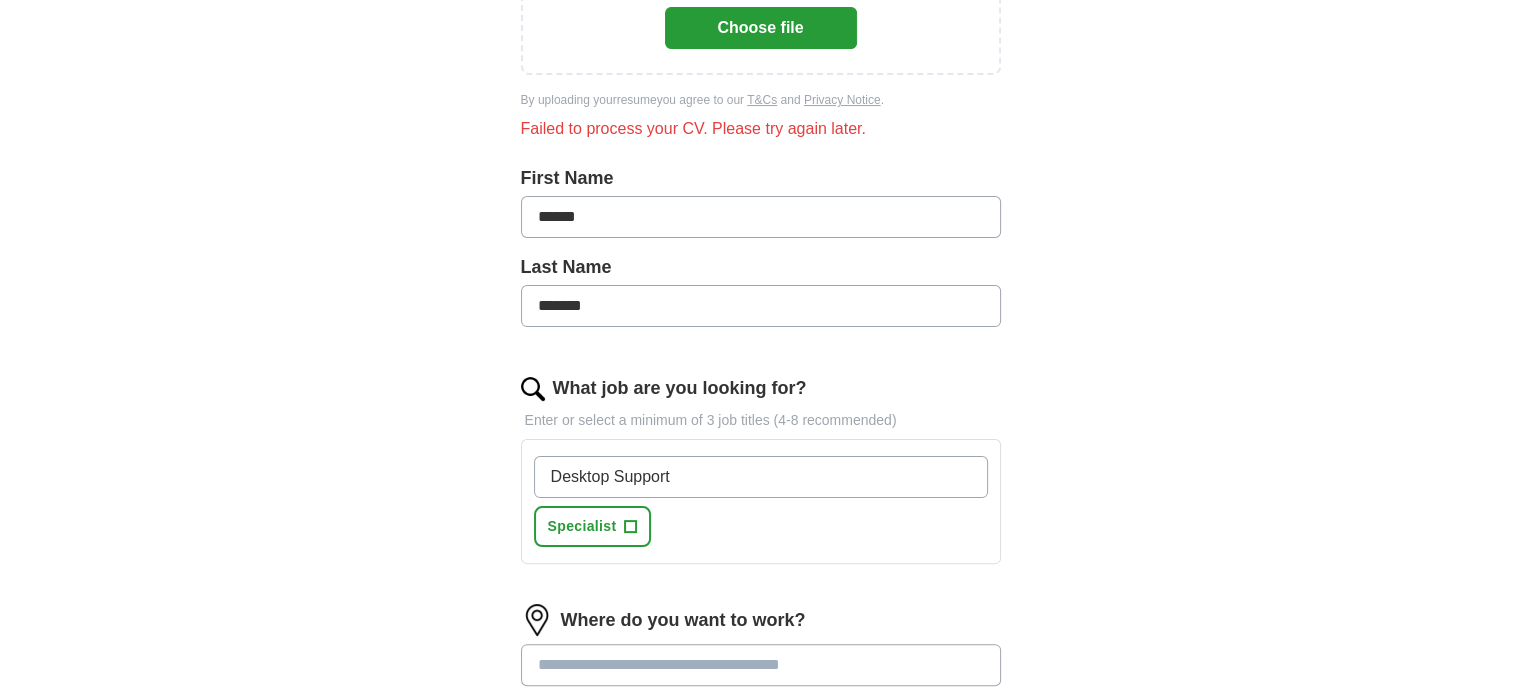 scroll, scrollTop: 500, scrollLeft: 0, axis: vertical 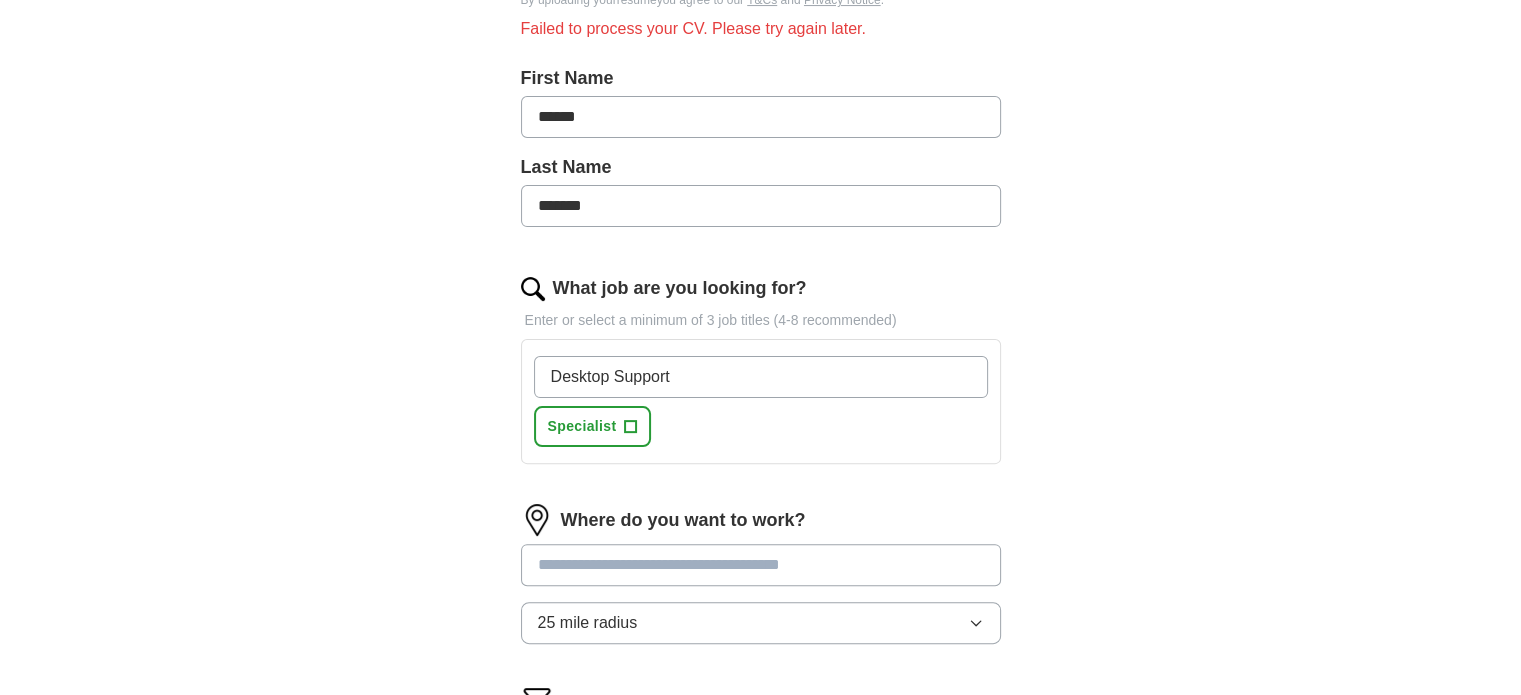 type on "Desktop Support" 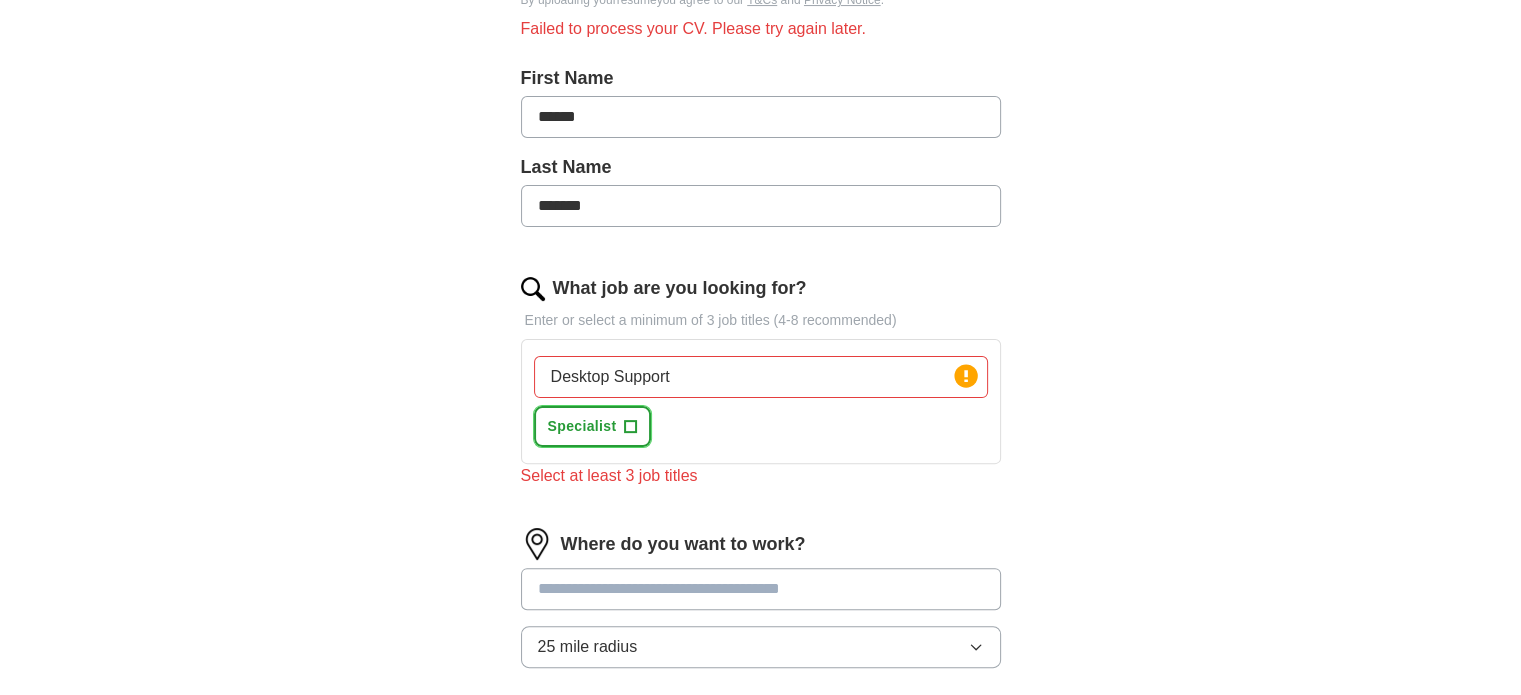 click on "+" at bounding box center [631, 427] 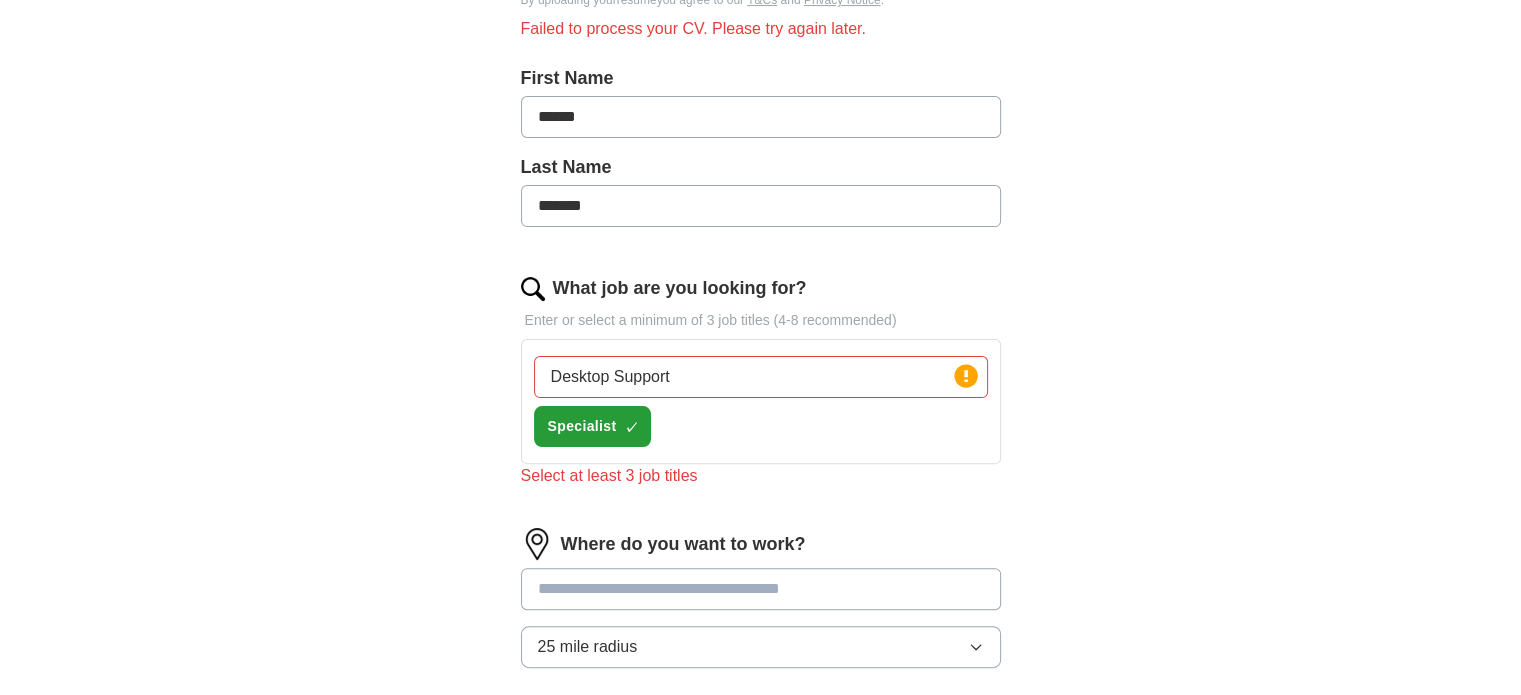 drag, startPoint x: 692, startPoint y: 373, endPoint x: 508, endPoint y: 371, distance: 184.01086 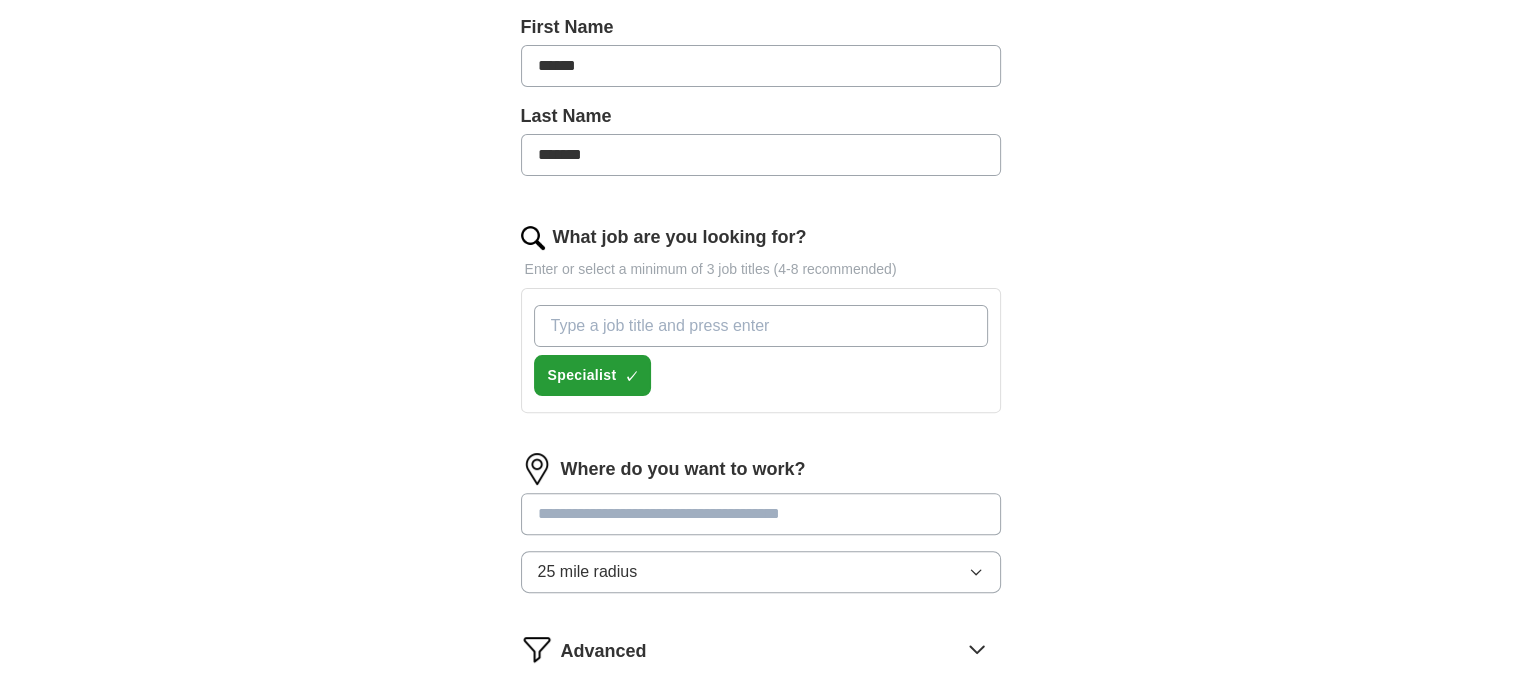 scroll, scrollTop: 600, scrollLeft: 0, axis: vertical 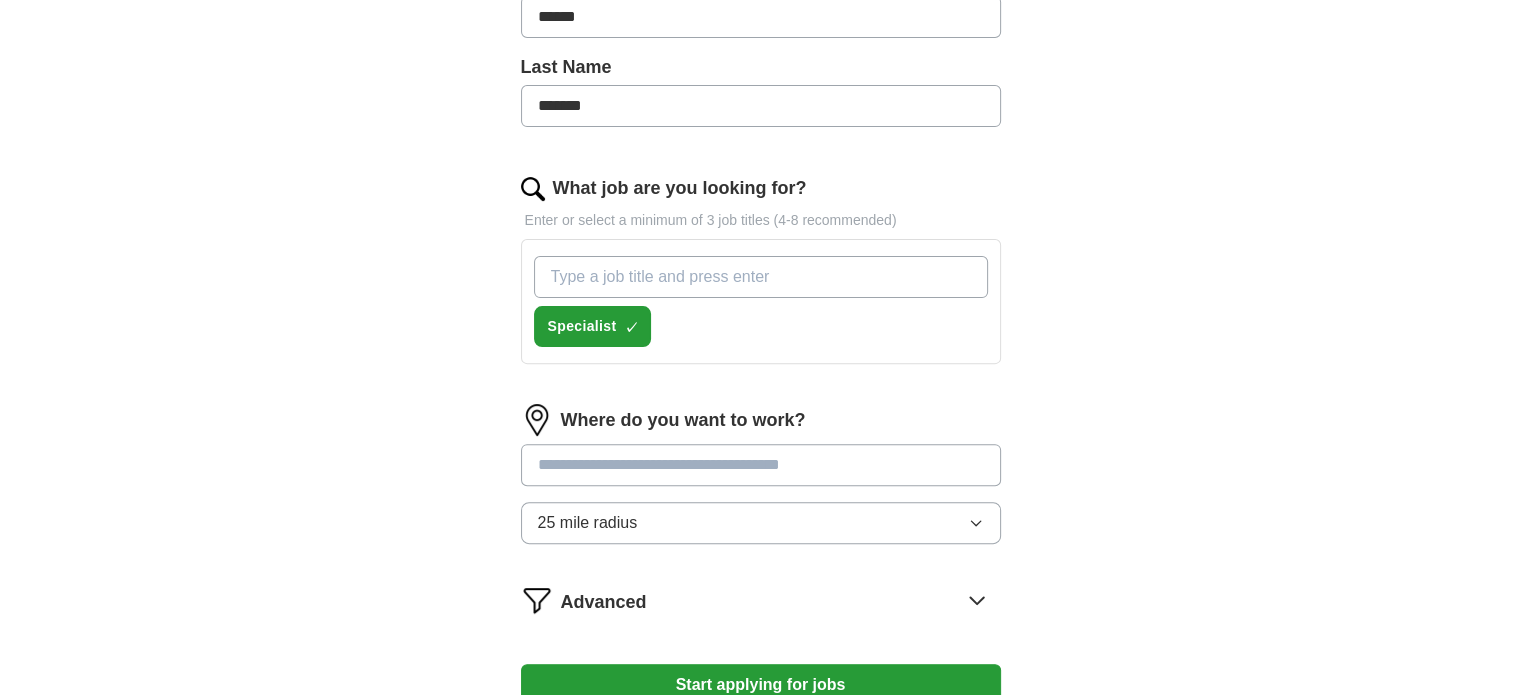 type 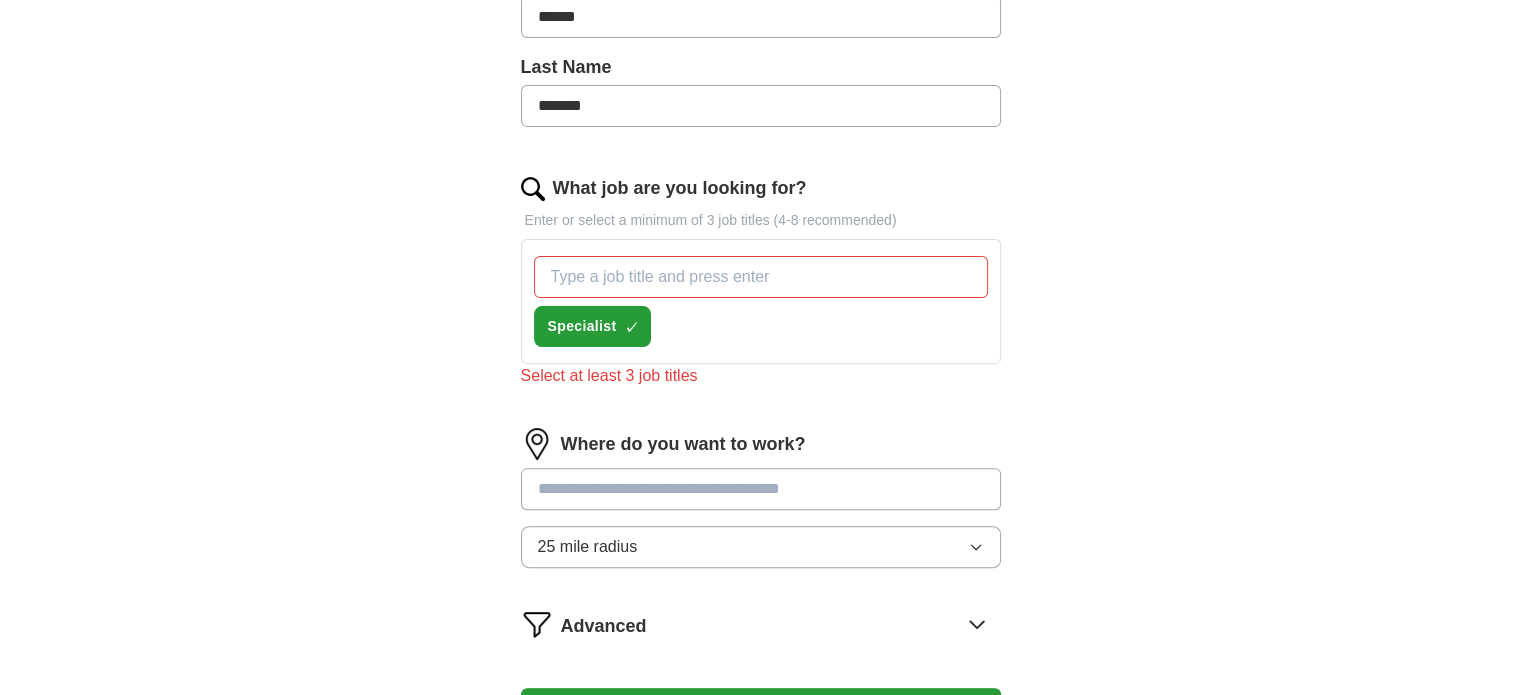 click on "Where do you want to work? 25 mile radius" at bounding box center (761, 506) 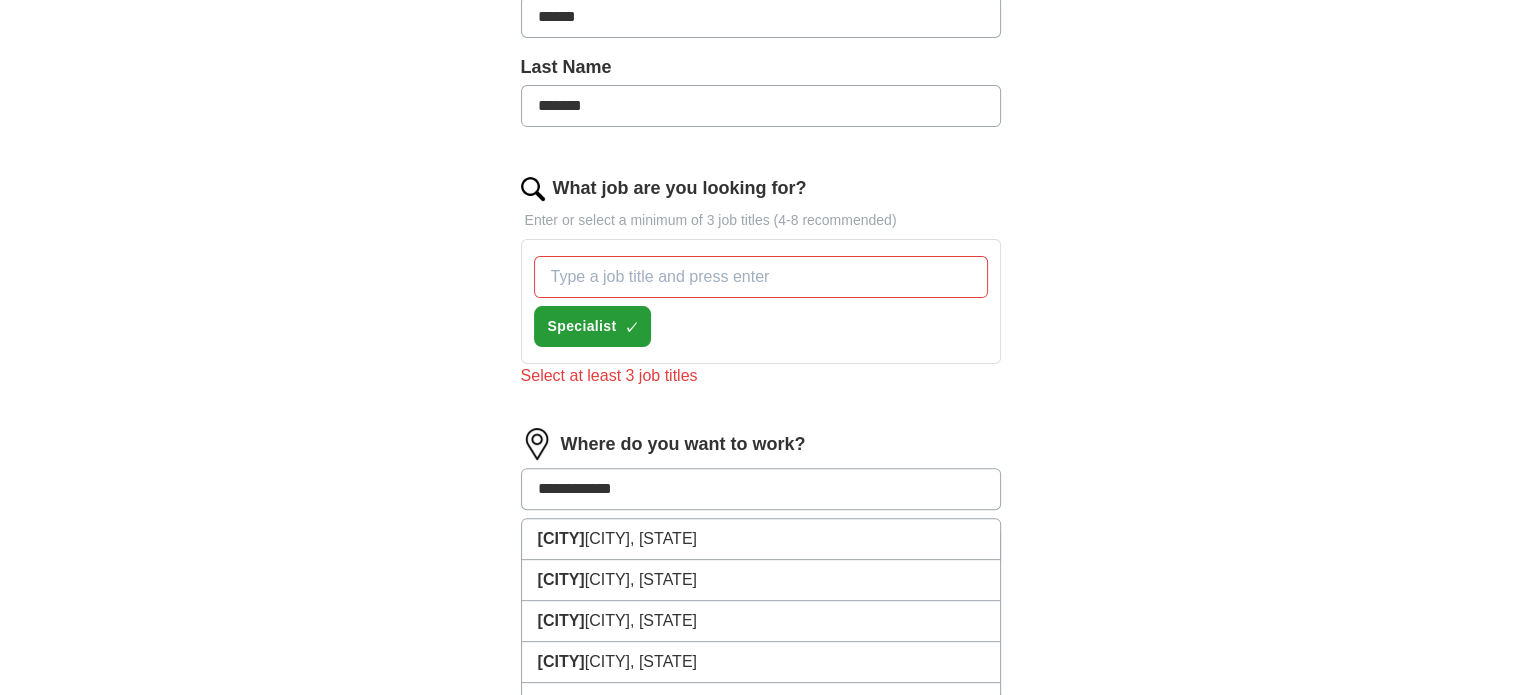 type on "**********" 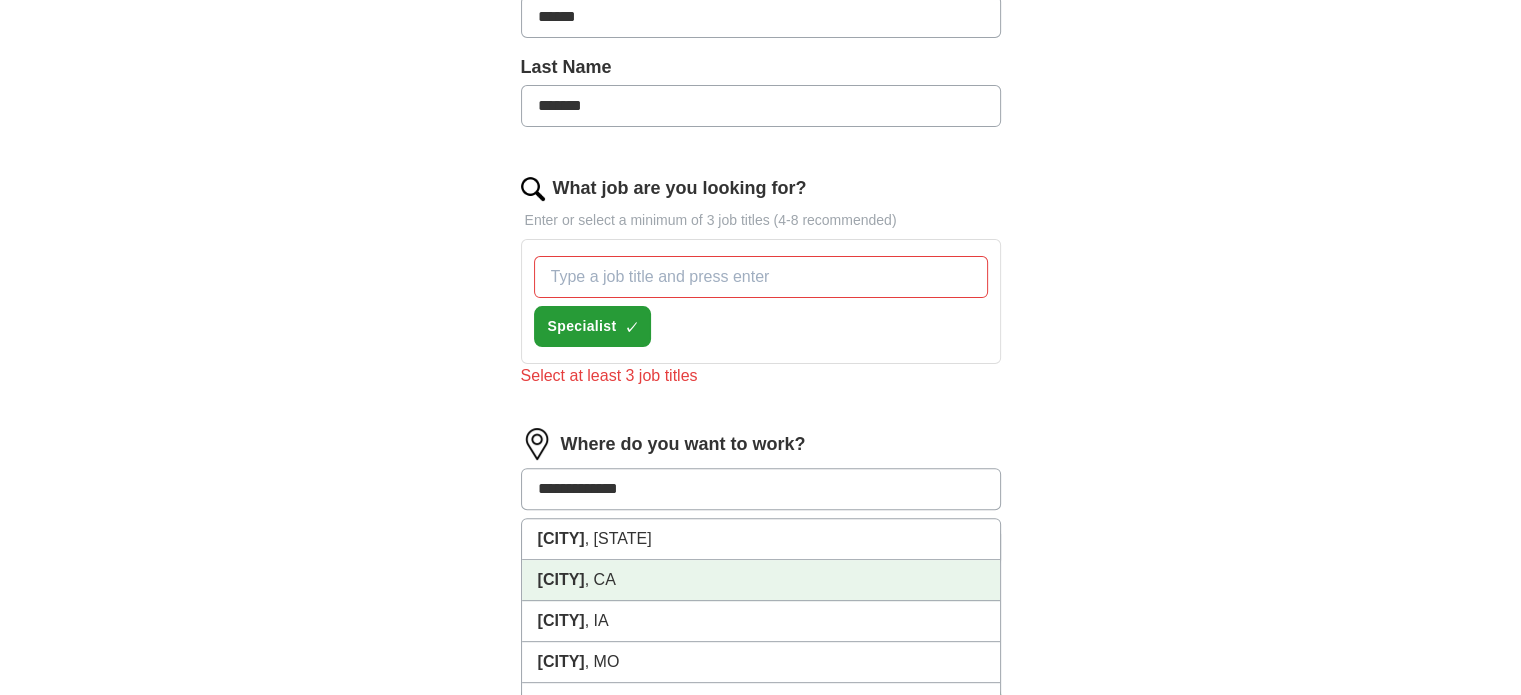 click on "[CITY] [STATE]" at bounding box center (561, 579) 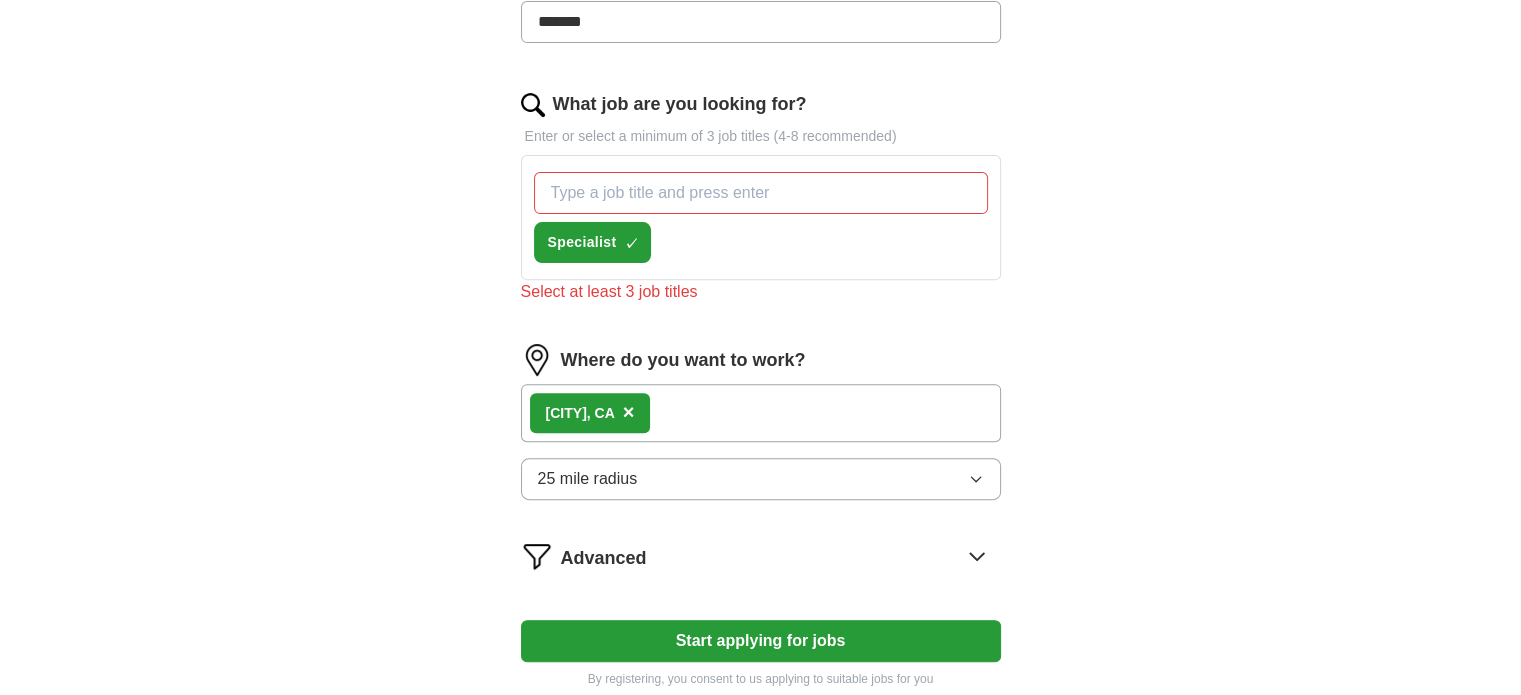scroll, scrollTop: 800, scrollLeft: 0, axis: vertical 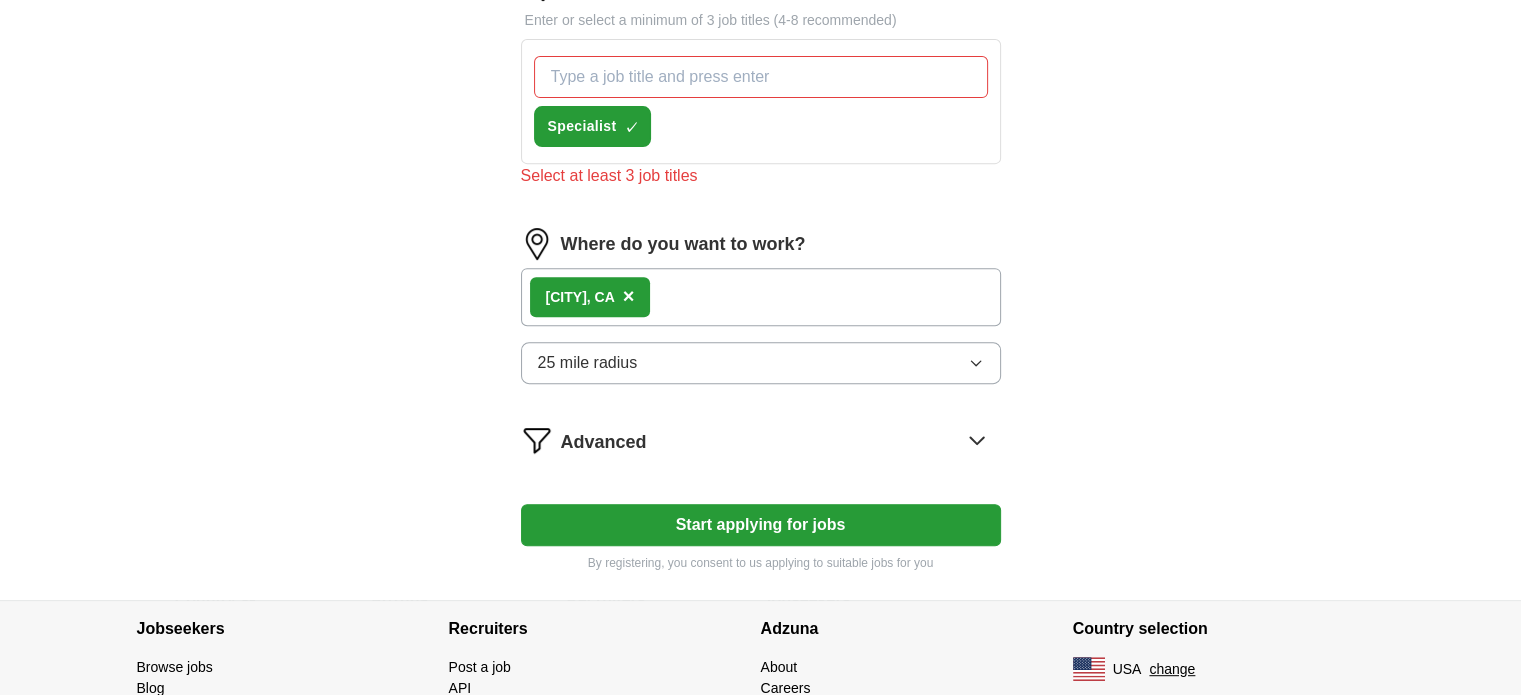 click on "Start applying for jobs" at bounding box center [761, 525] 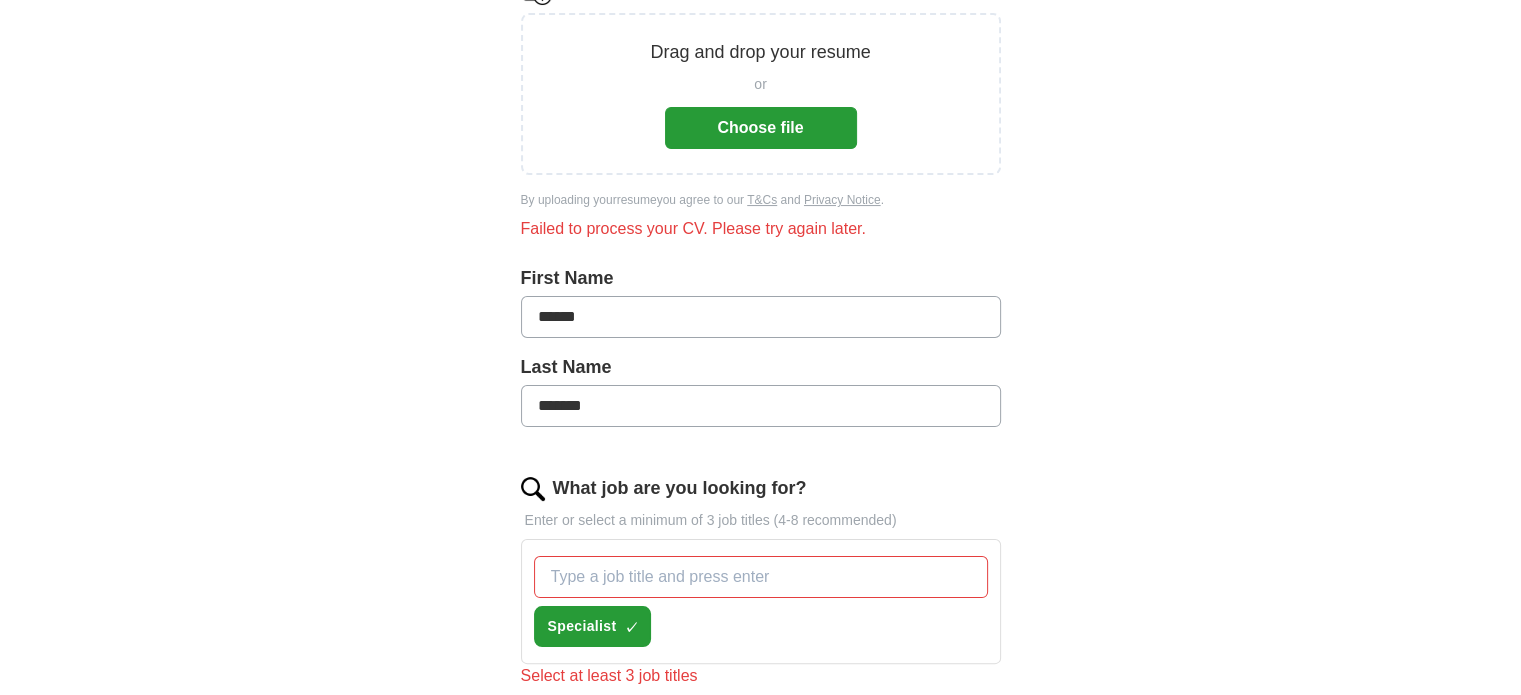 scroll, scrollTop: 200, scrollLeft: 0, axis: vertical 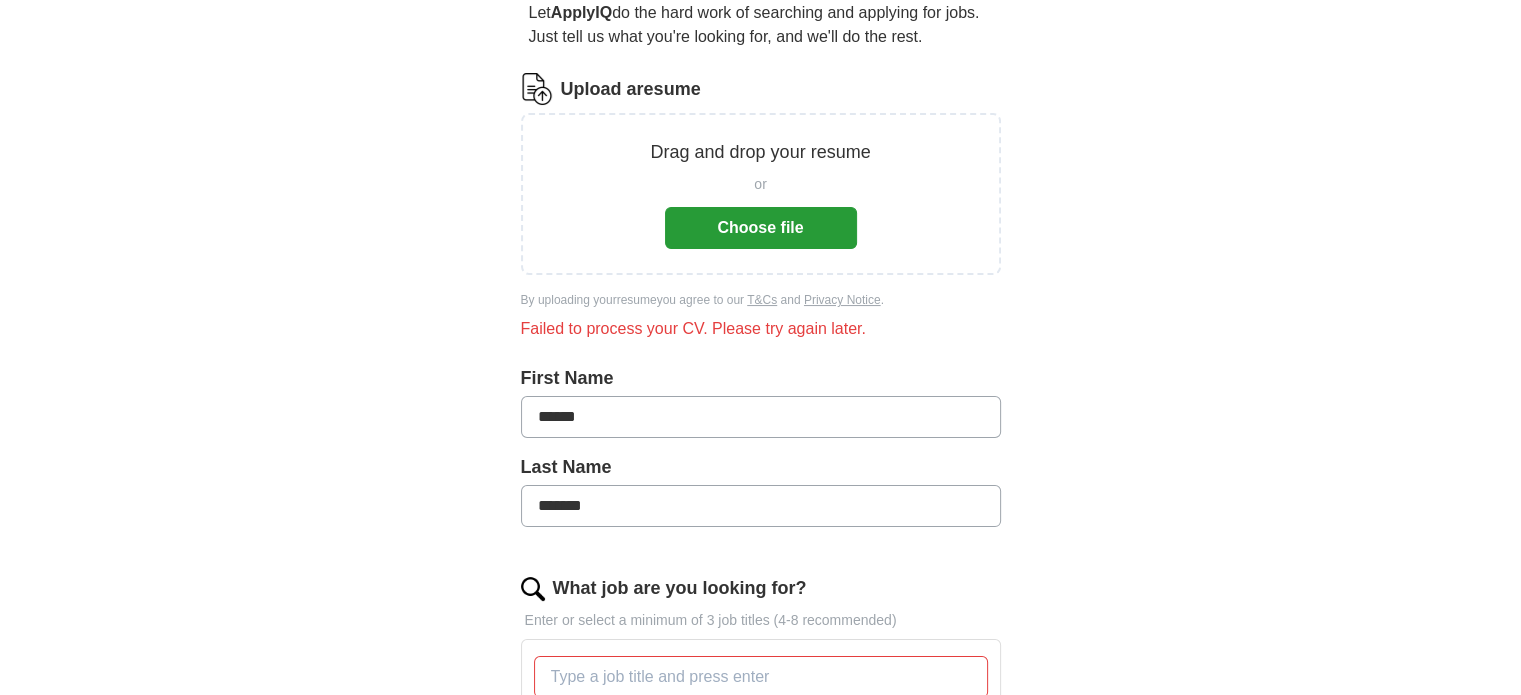 click on "Choose file" at bounding box center (761, 228) 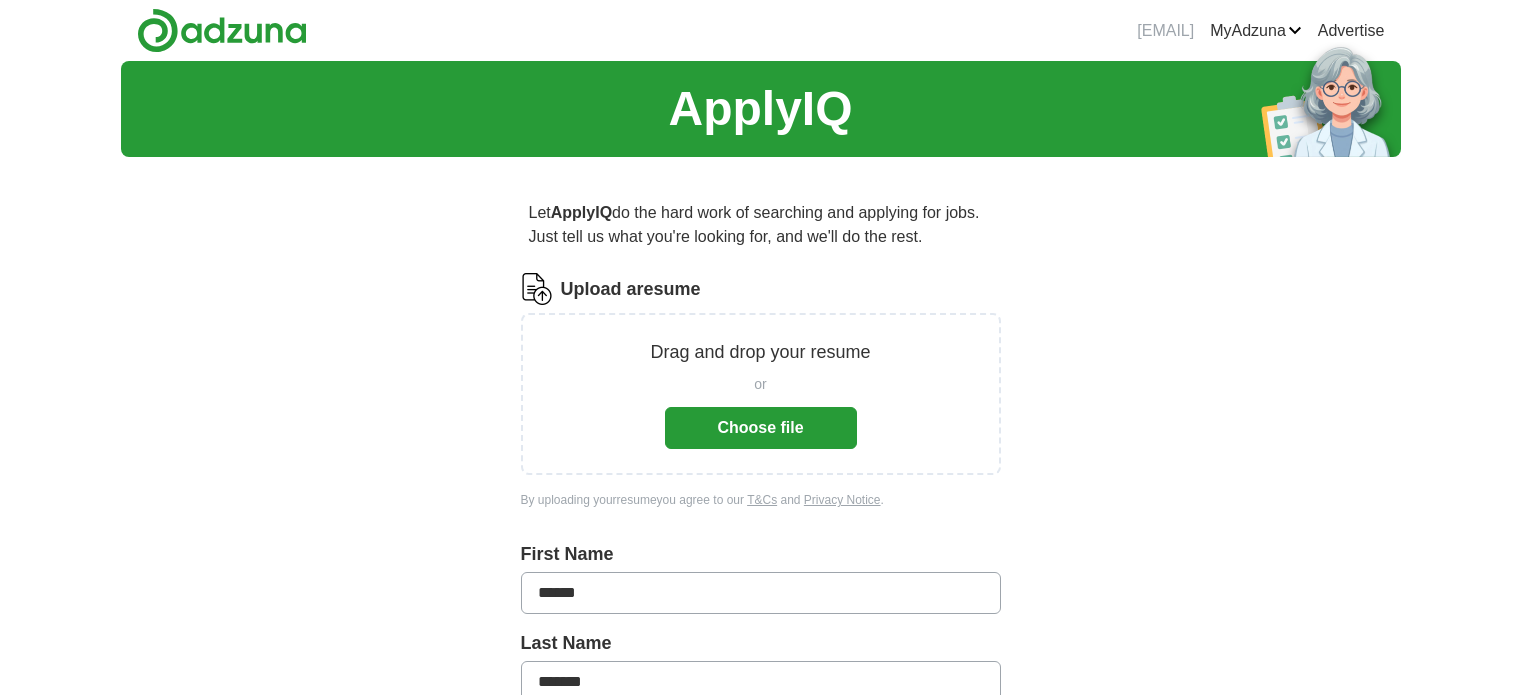 scroll, scrollTop: 0, scrollLeft: 0, axis: both 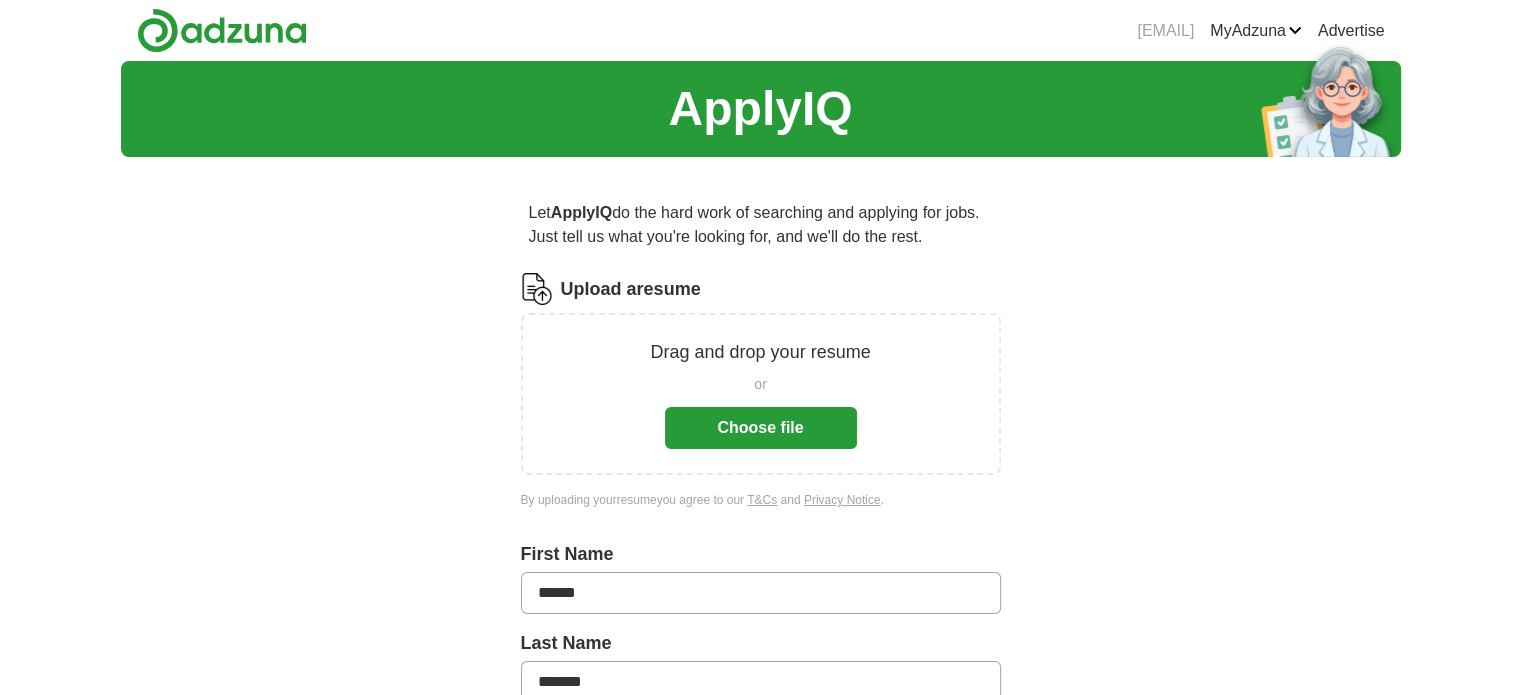 click on "Choose file" at bounding box center [761, 428] 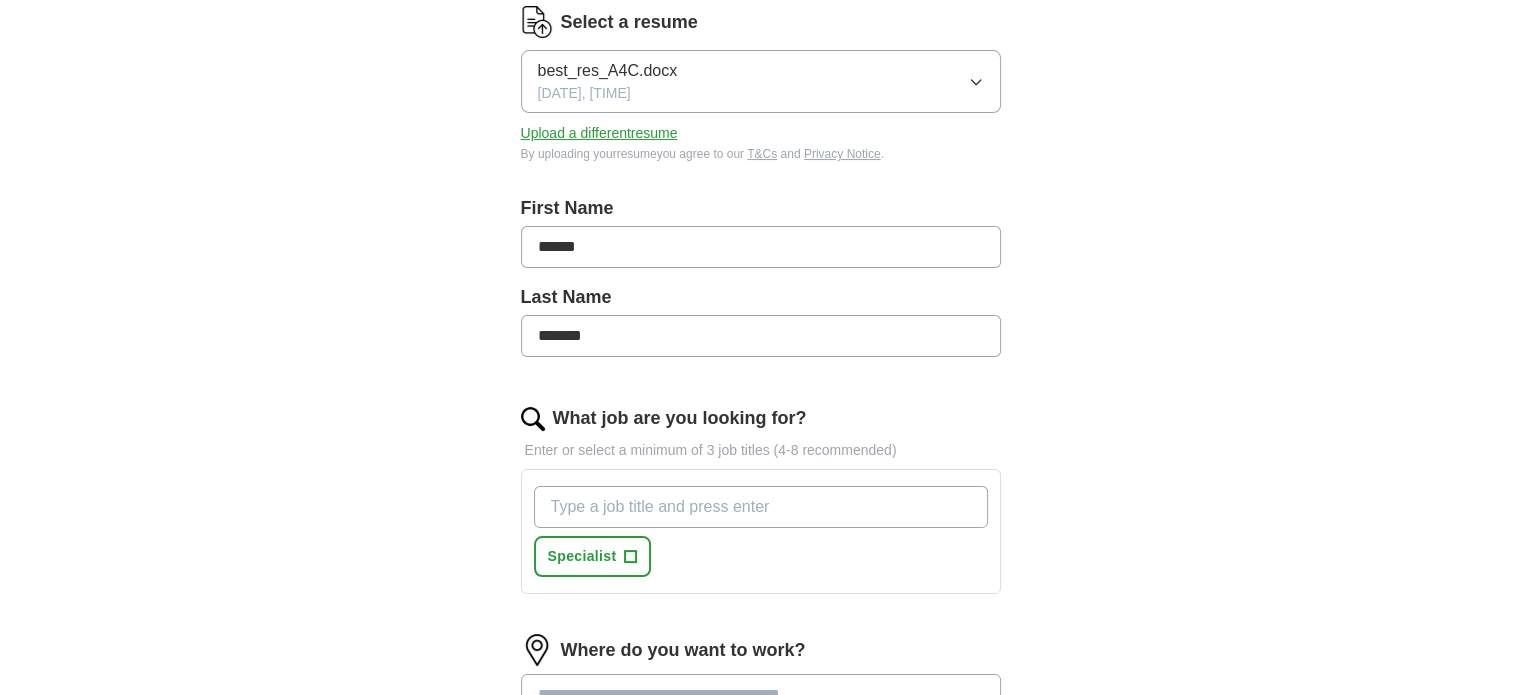 scroll, scrollTop: 300, scrollLeft: 0, axis: vertical 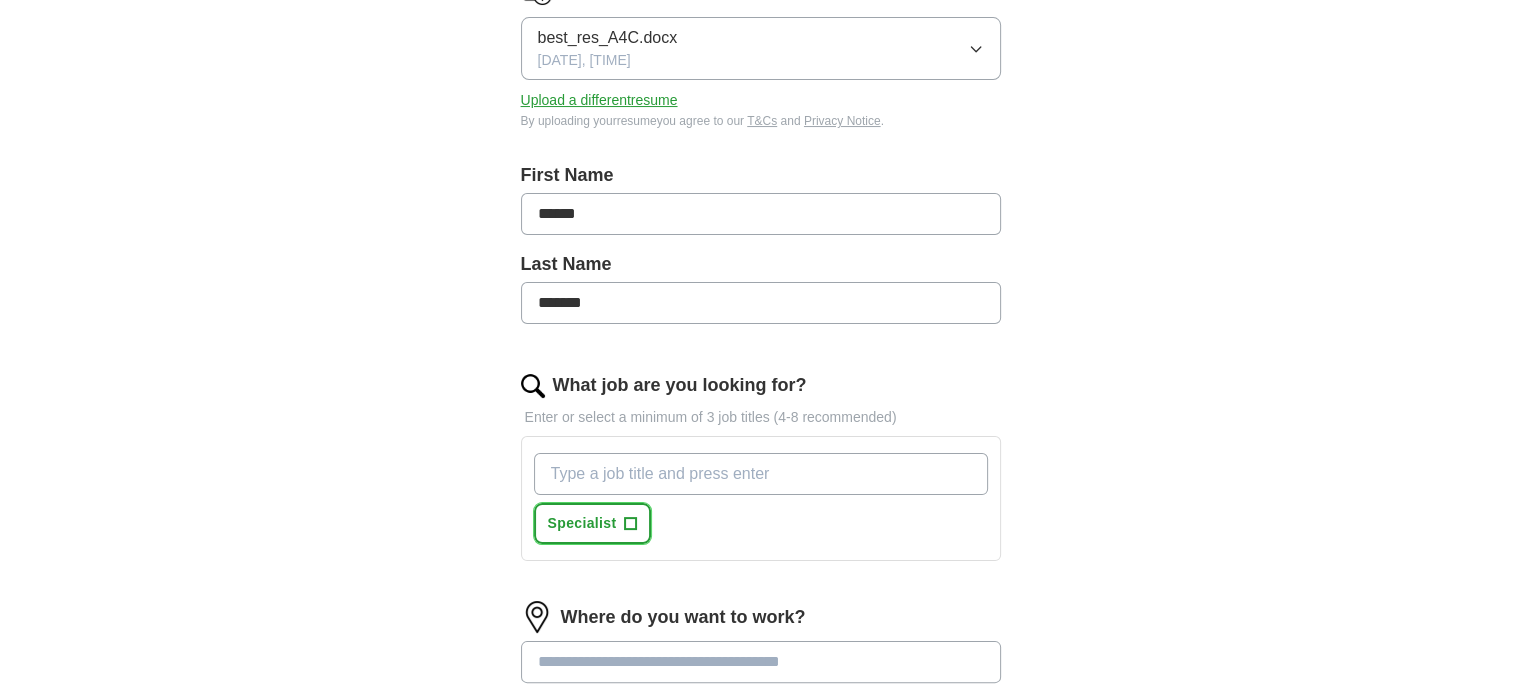 click on "+" at bounding box center [631, 524] 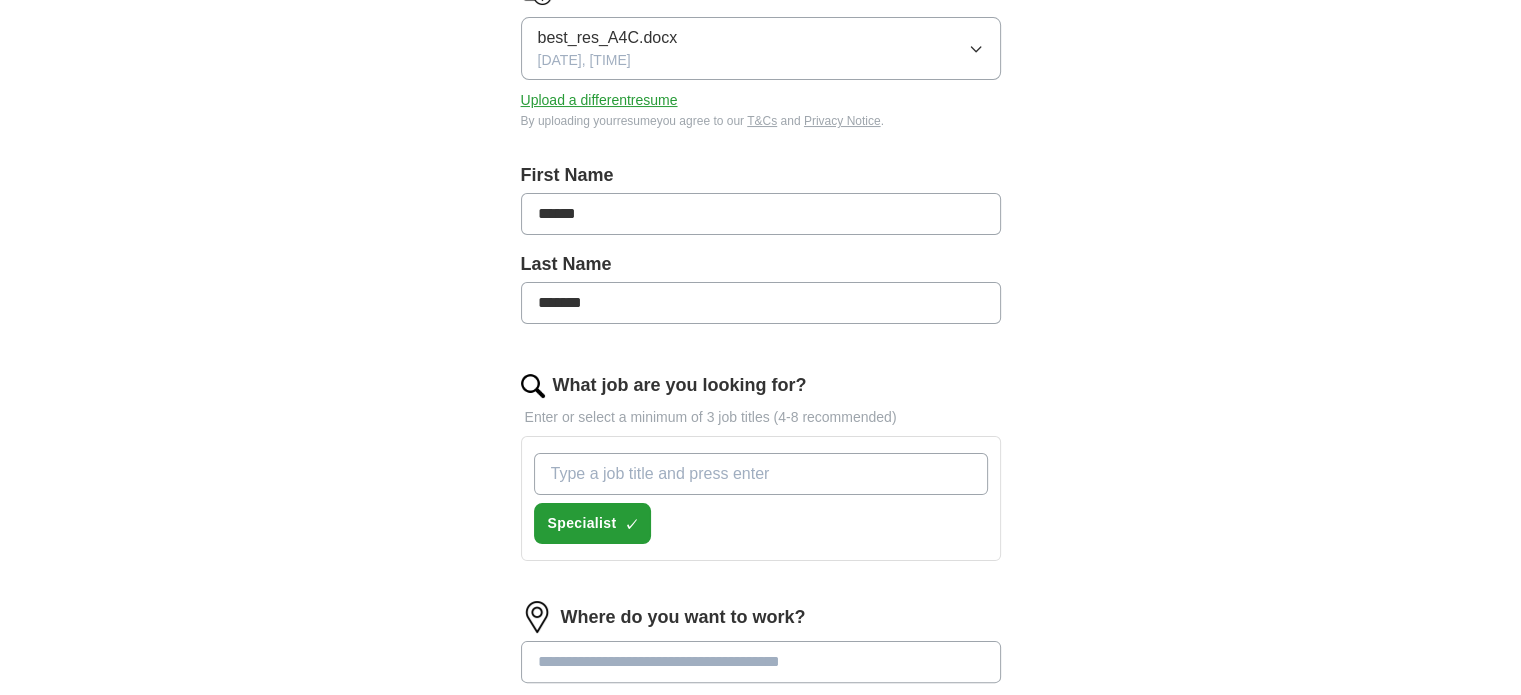 click on "What job are you looking for?" at bounding box center (761, 474) 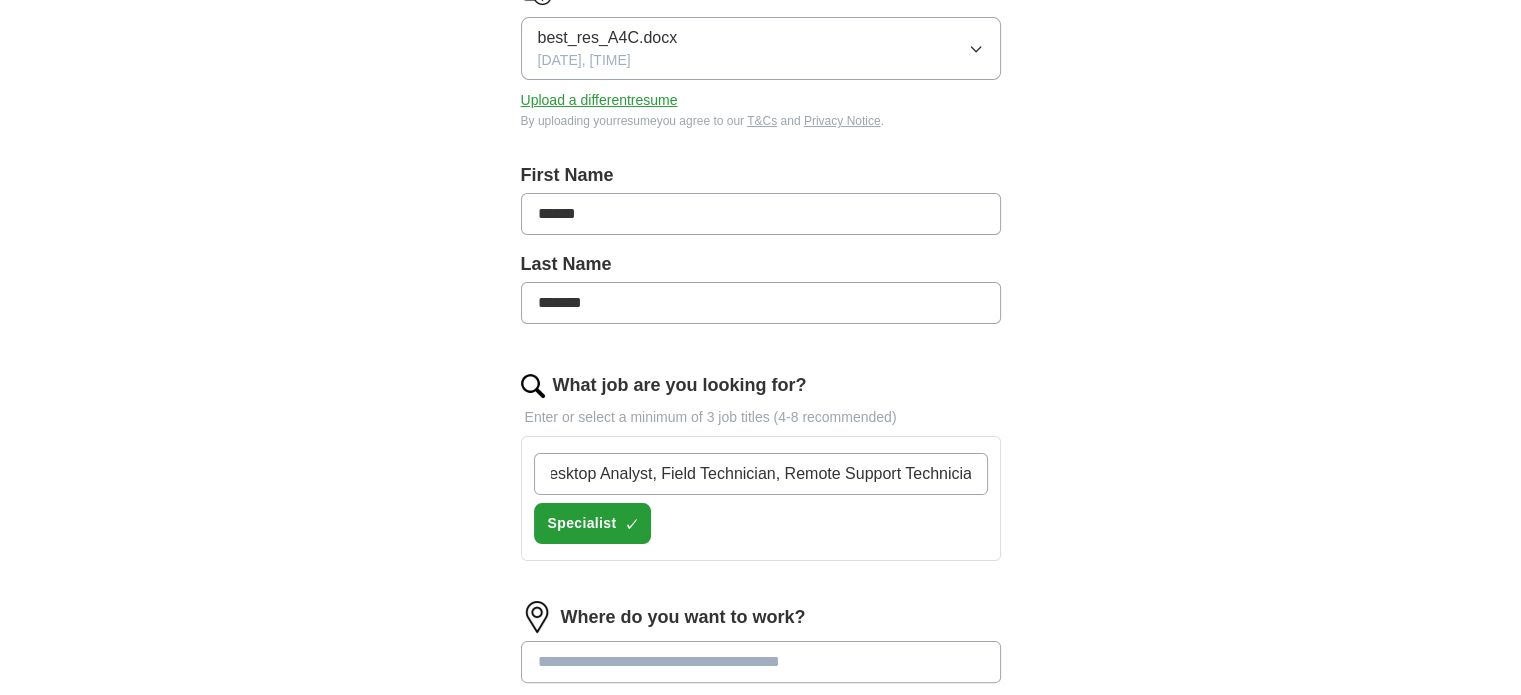 scroll, scrollTop: 0, scrollLeft: 150, axis: horizontal 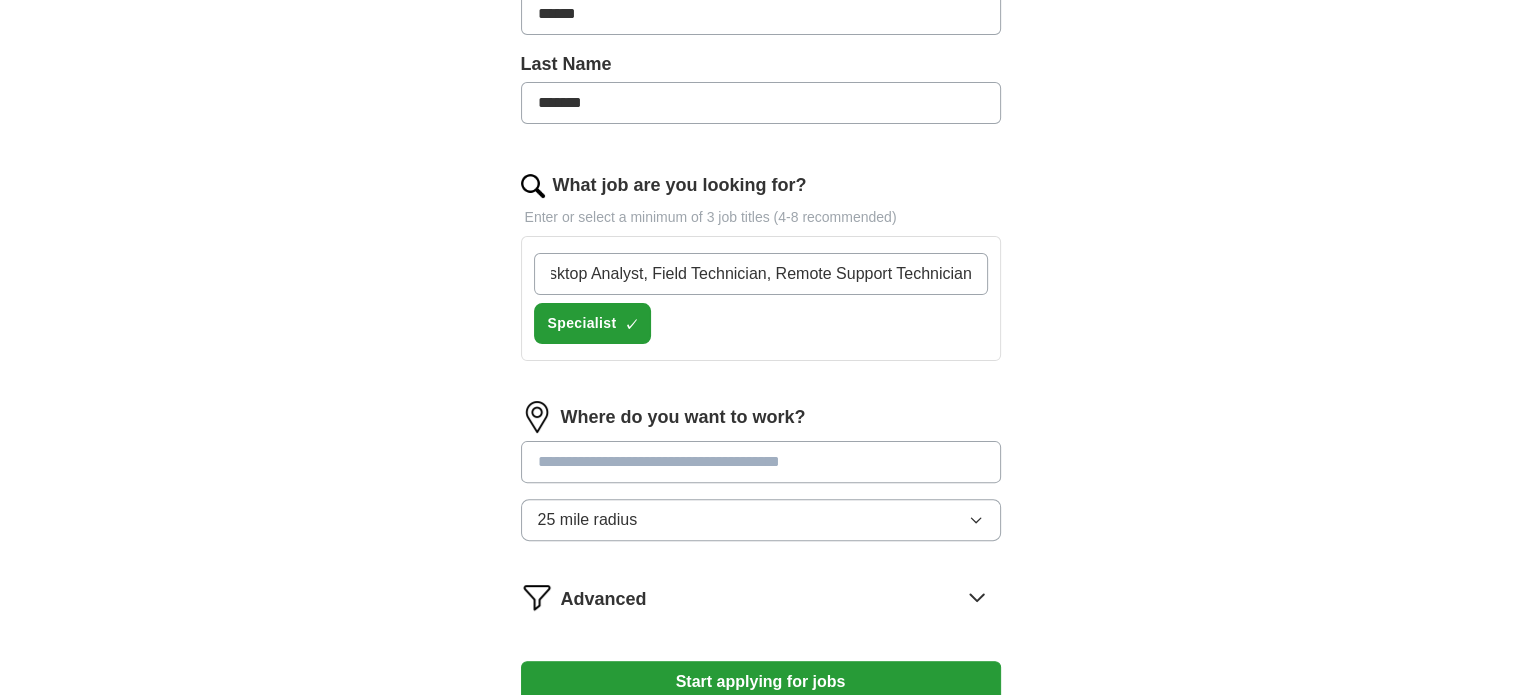 type on "Desktop Support, Desktop Analyst, Field Technician, Remote Support Technician" 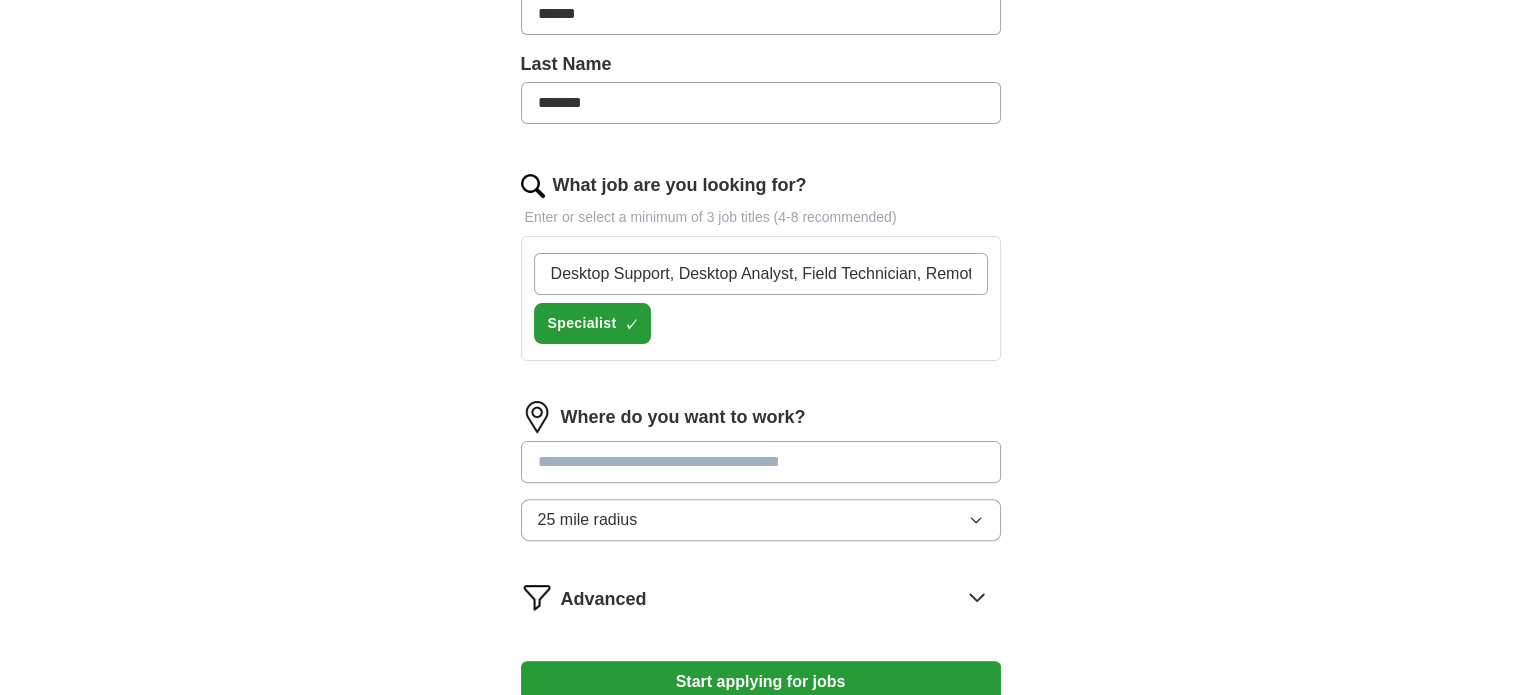 click on "Where do you want to work? 25 mile radius" at bounding box center (761, 479) 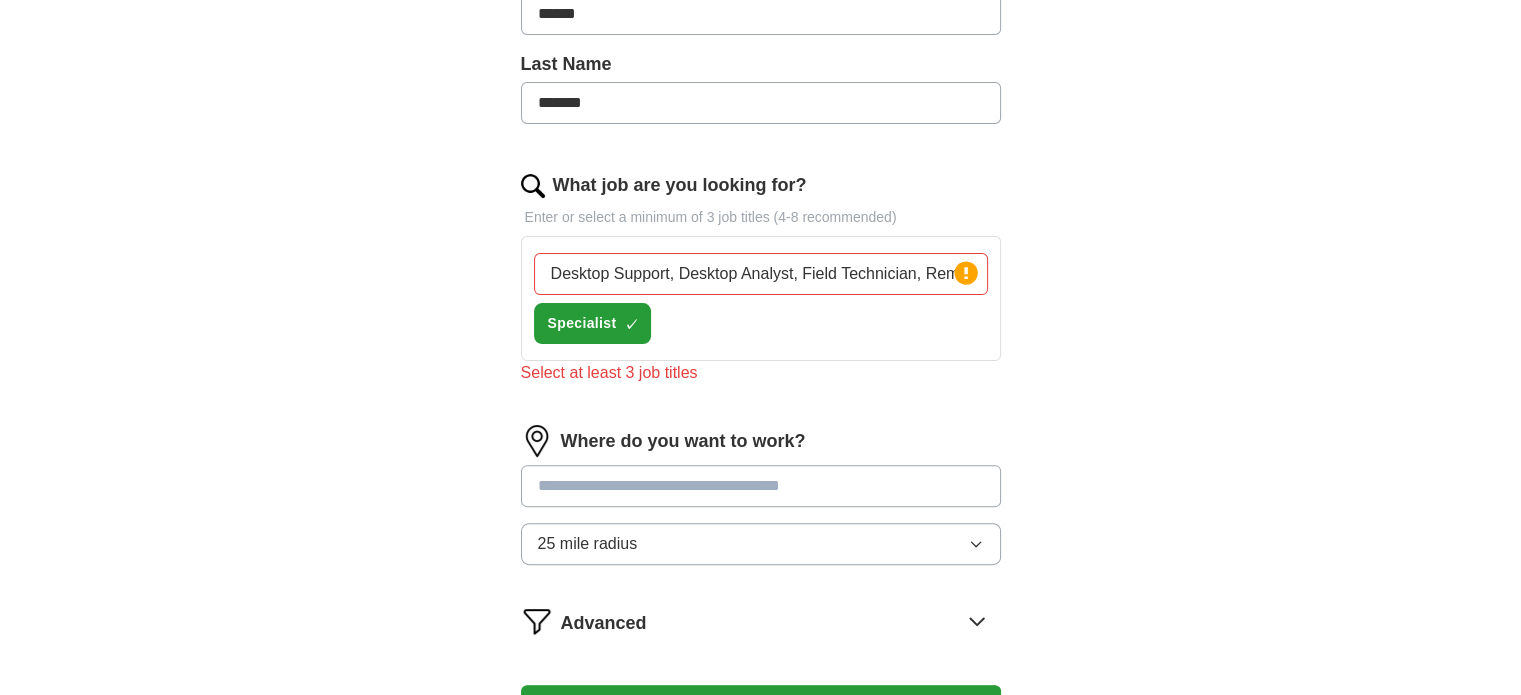 click at bounding box center [761, 486] 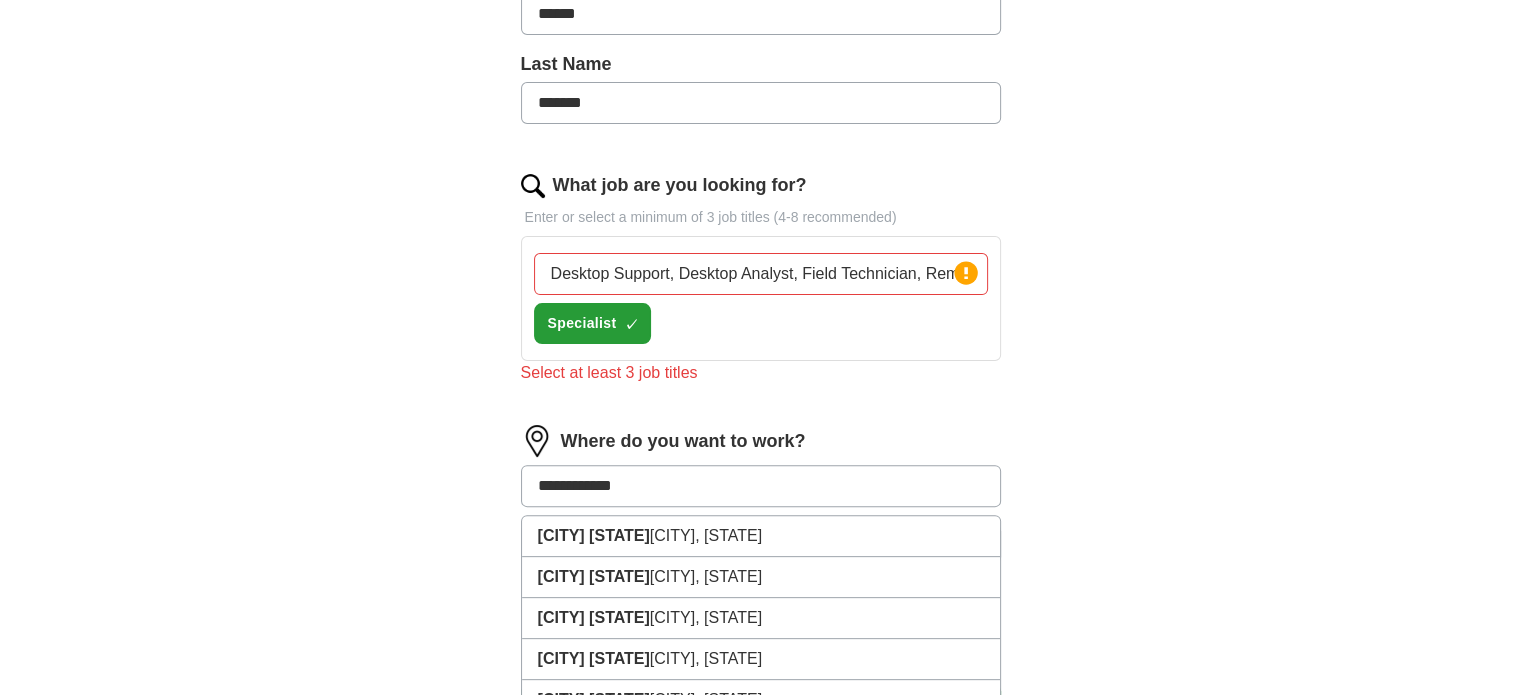 type on "**********" 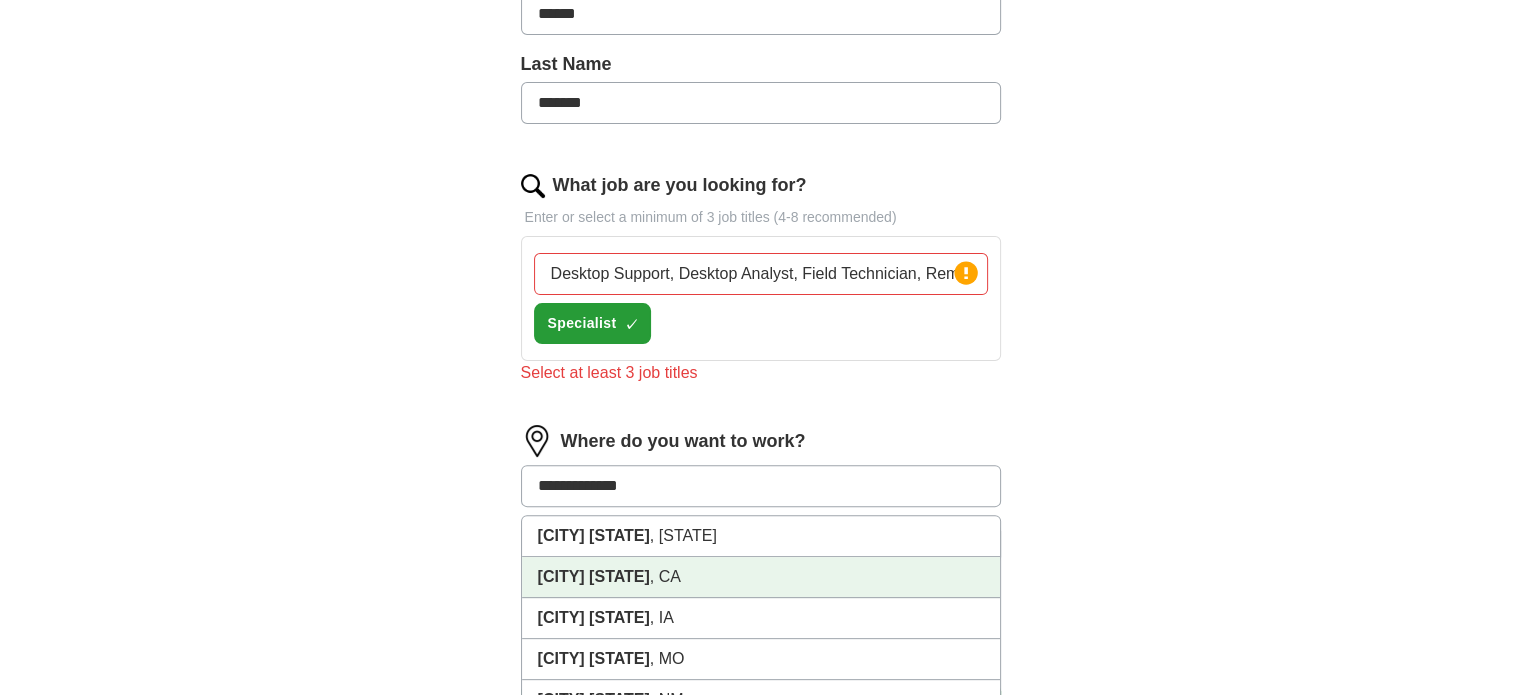 click on "[CITY] [STATE]" at bounding box center [594, 576] 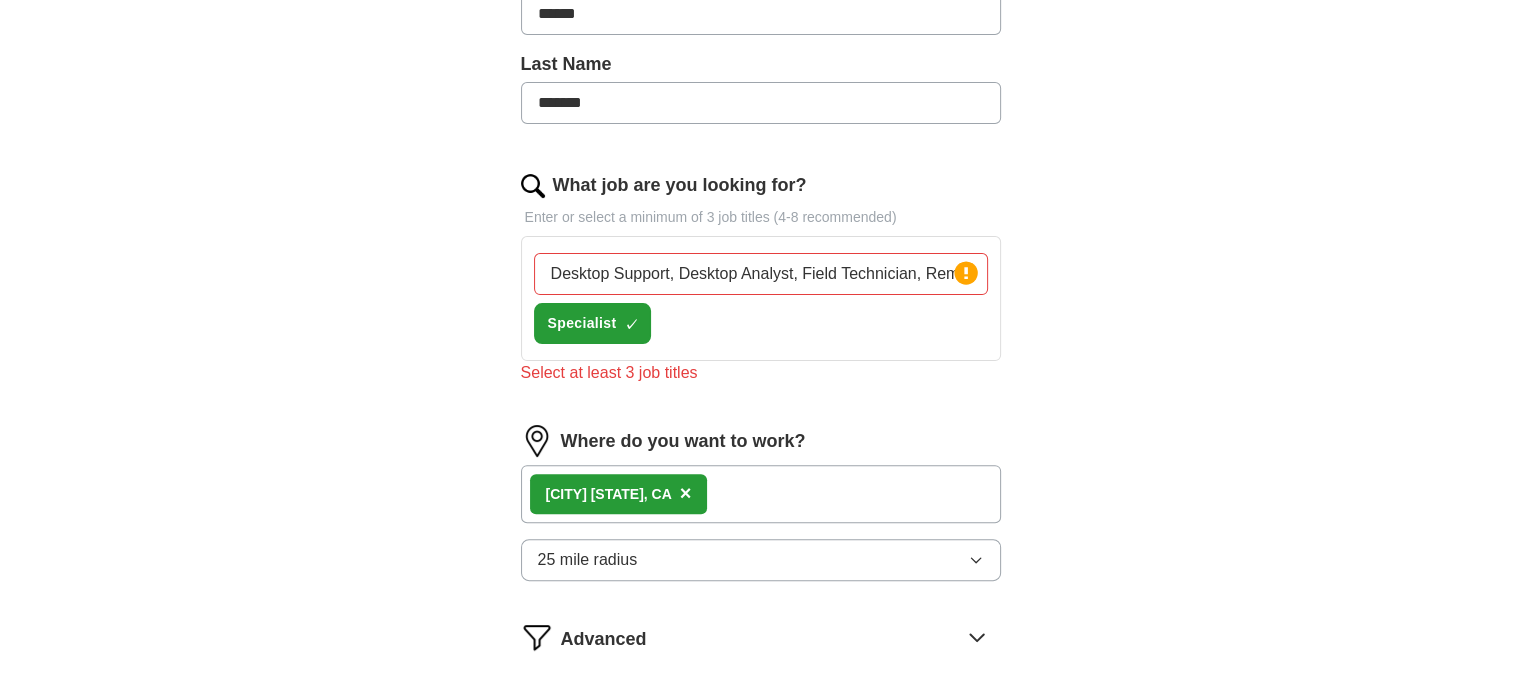click on "[CITY] [STATE] has been selected." at bounding box center (761, 494) 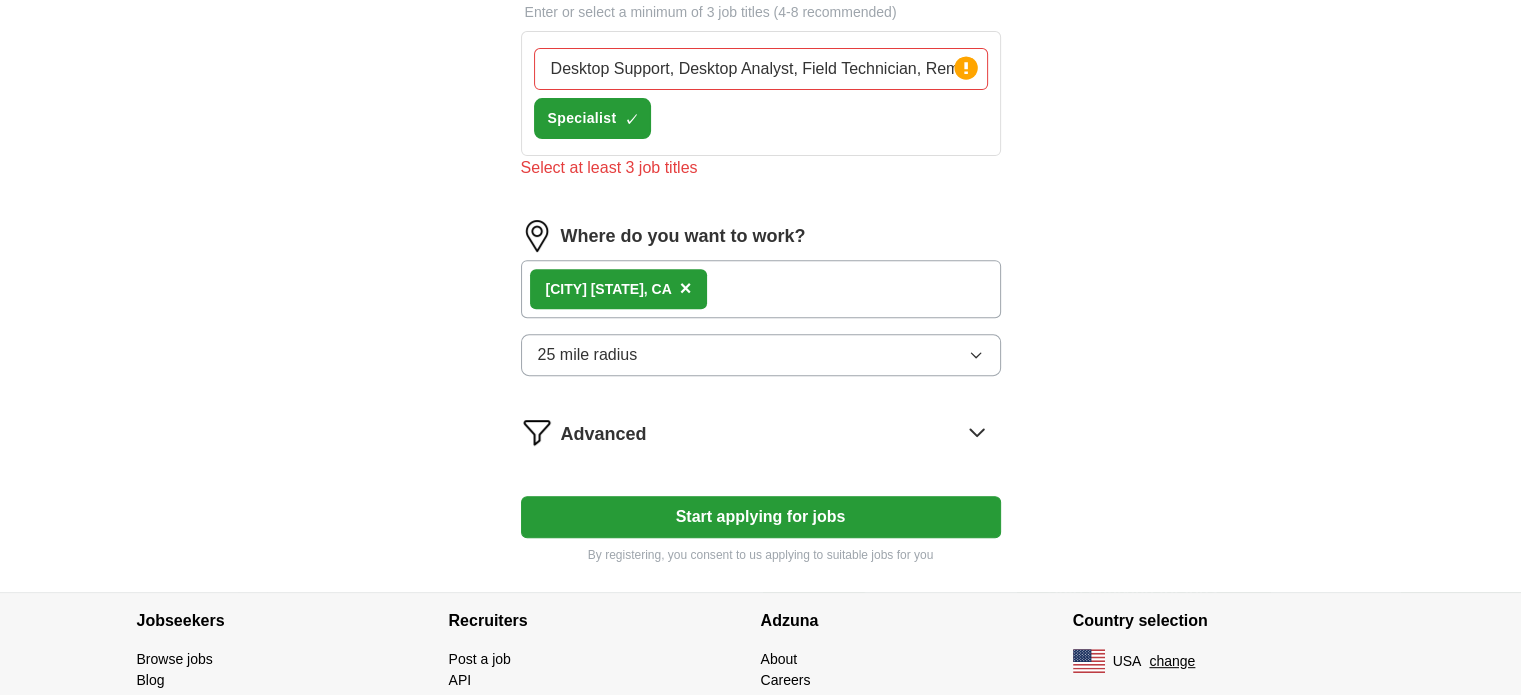 scroll, scrollTop: 800, scrollLeft: 0, axis: vertical 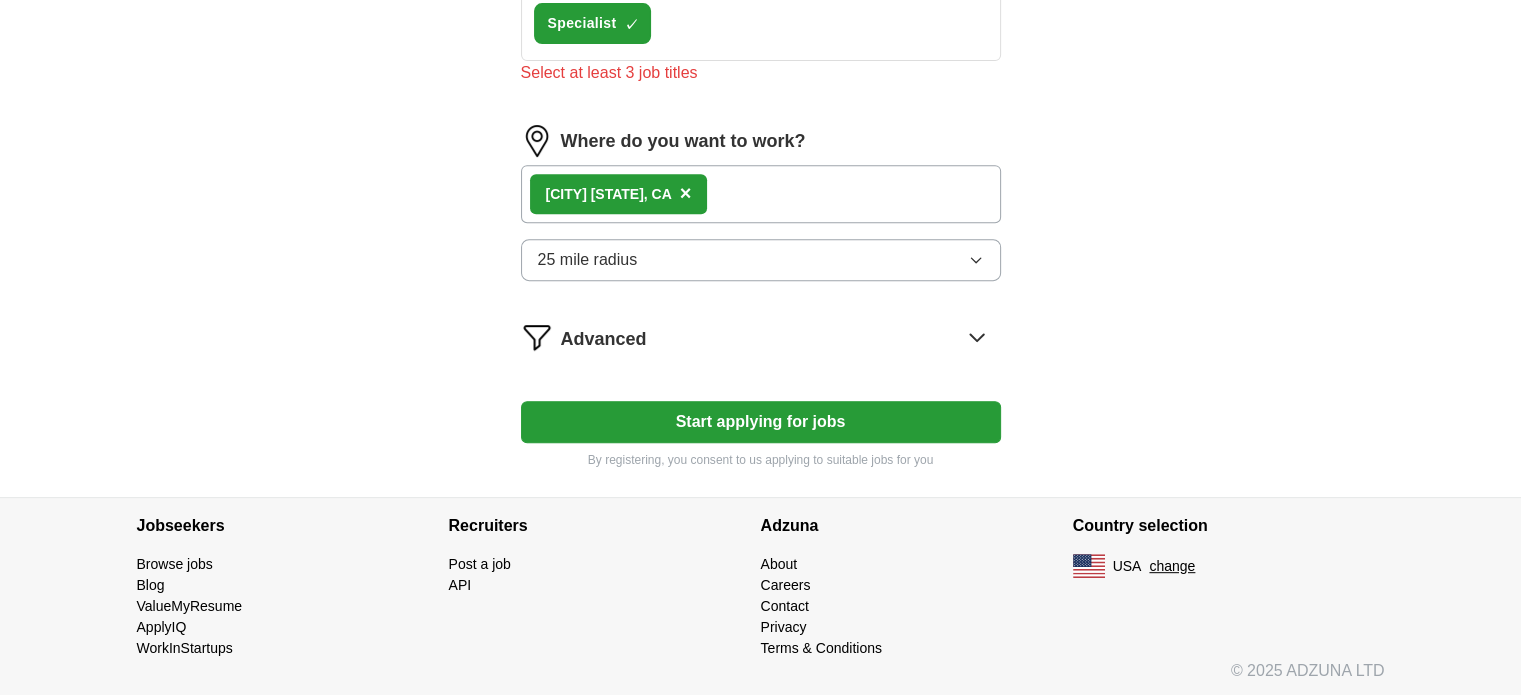 click 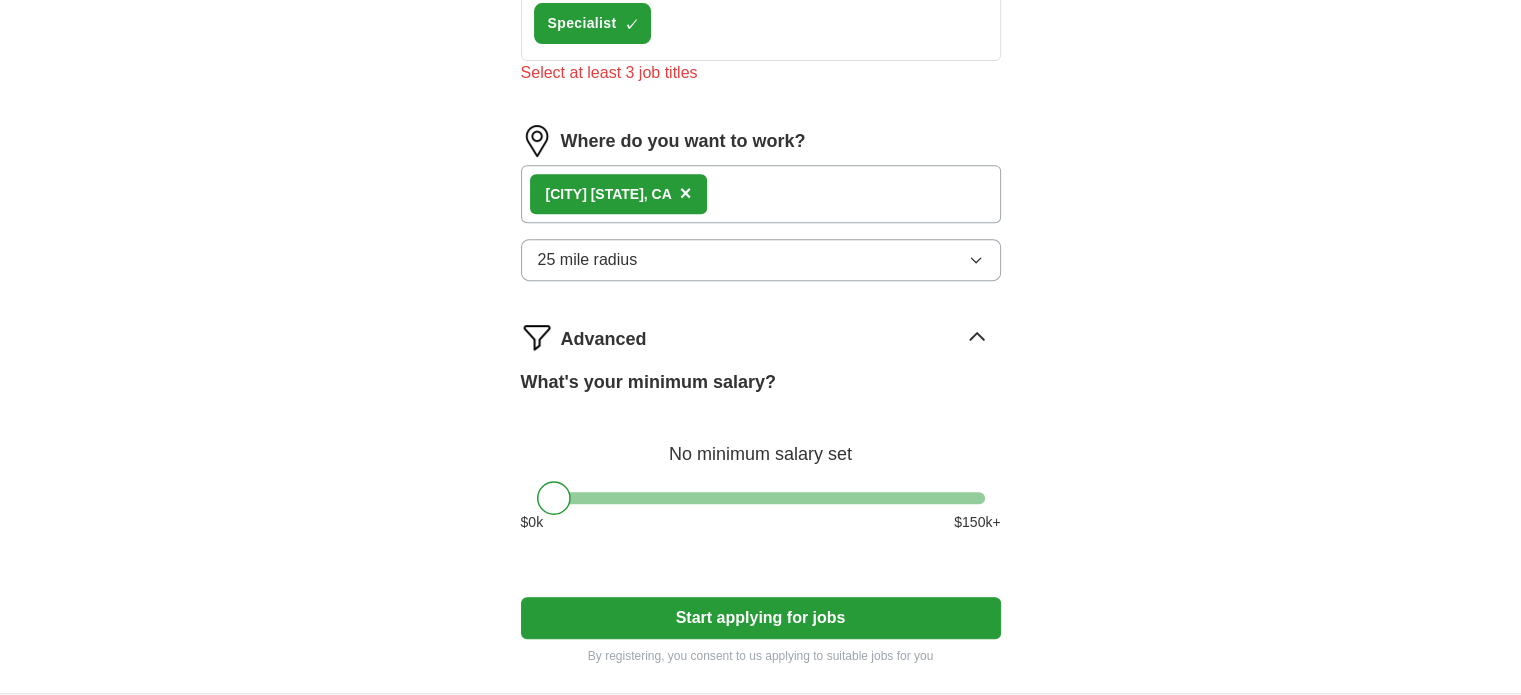 click on "$ 0 k $ 150 k+" at bounding box center (761, 522) 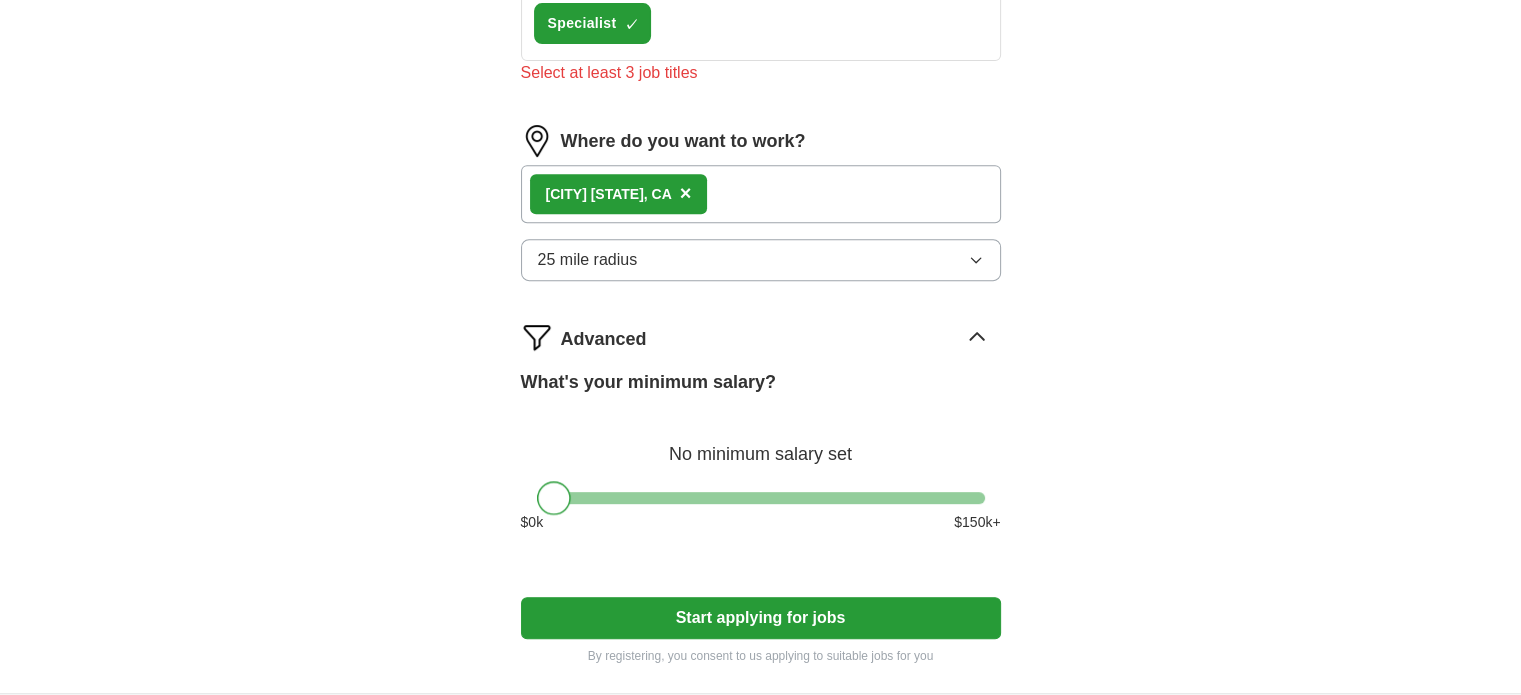click at bounding box center [554, 498] 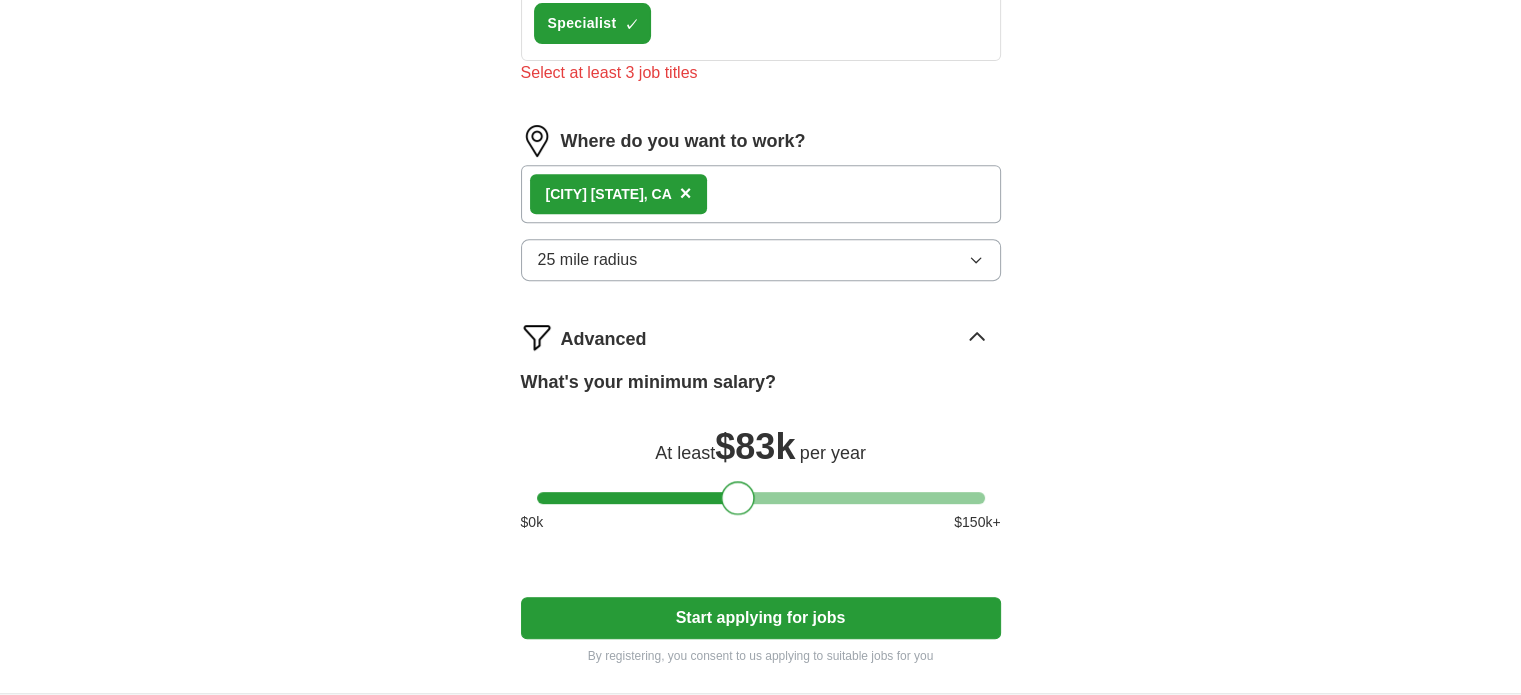 drag, startPoint x: 739, startPoint y: 495, endPoint x: 729, endPoint y: 488, distance: 12.206555 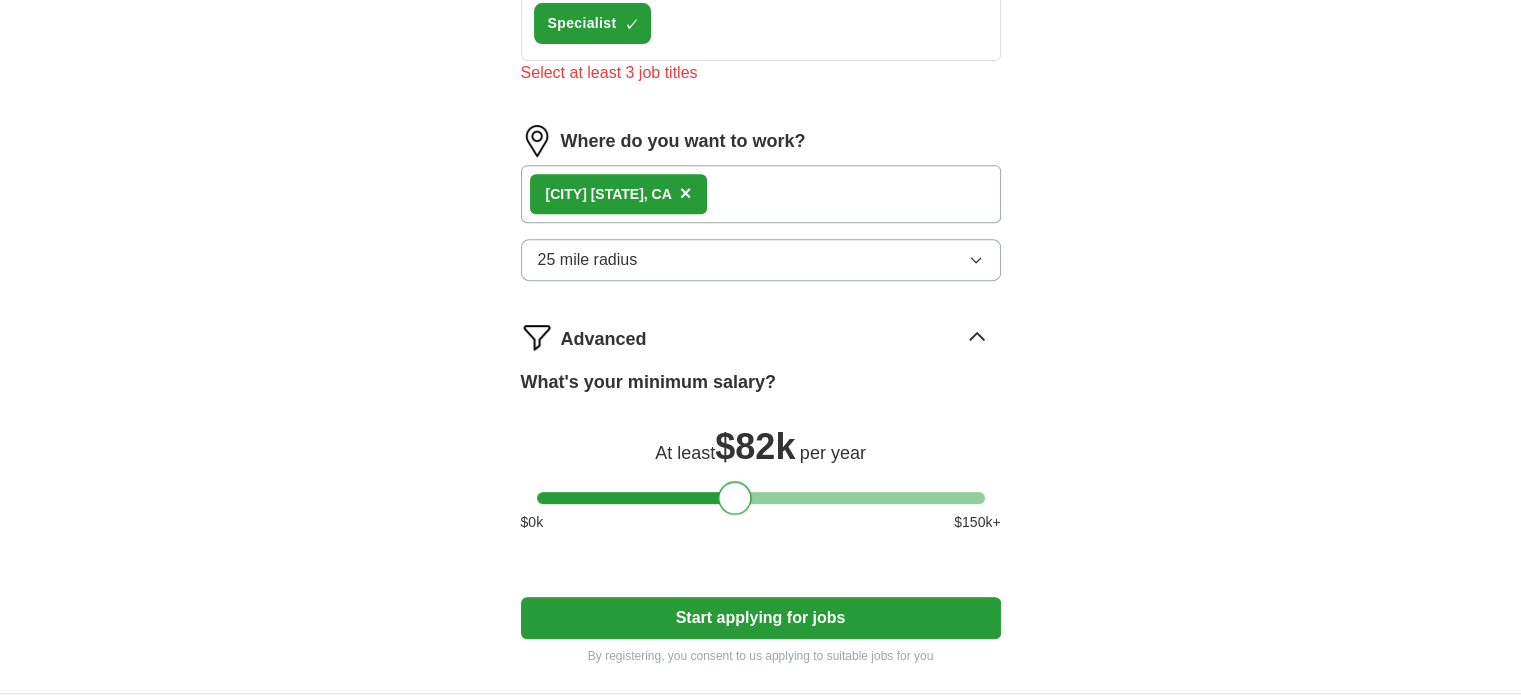 click on "What's your minimum salary? At least  $ 82k   per year $ 0 k $ 150 k+" at bounding box center (761, 459) 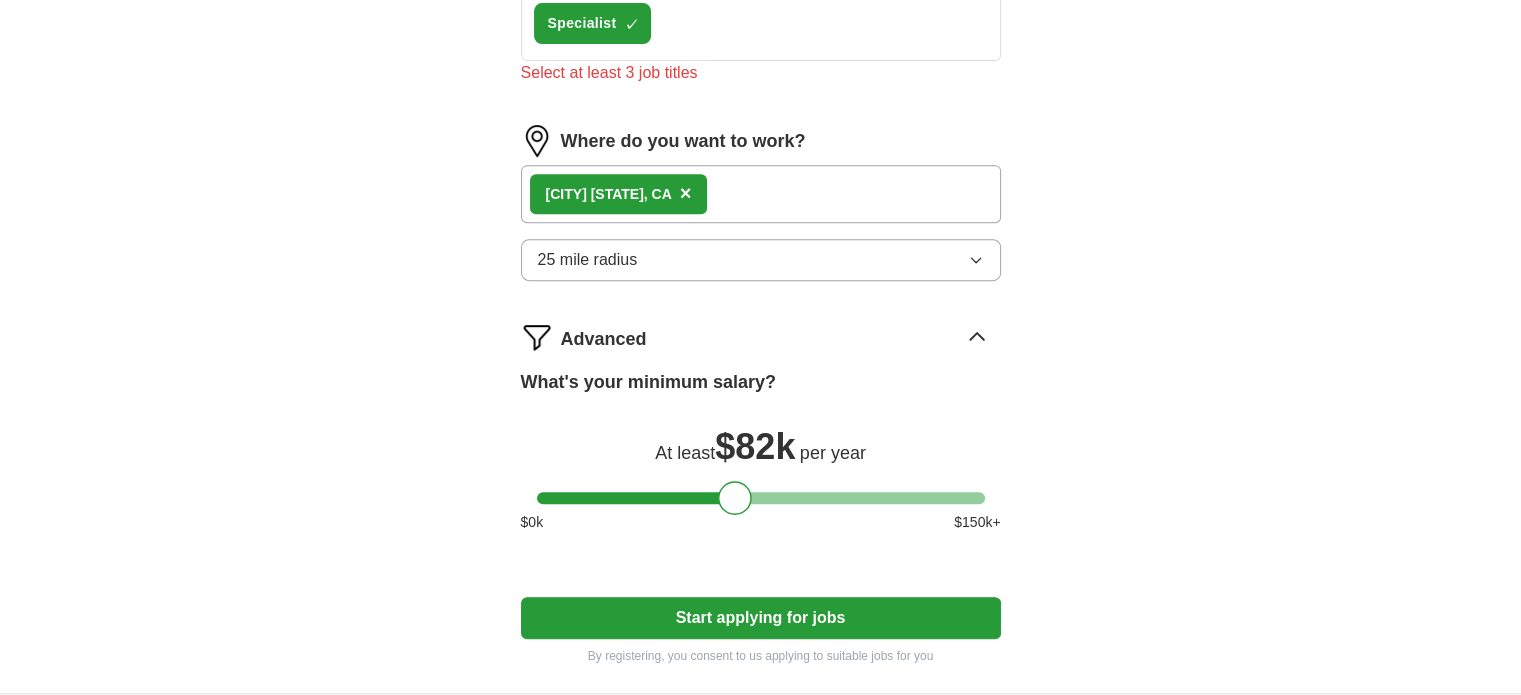 click at bounding box center [761, 498] 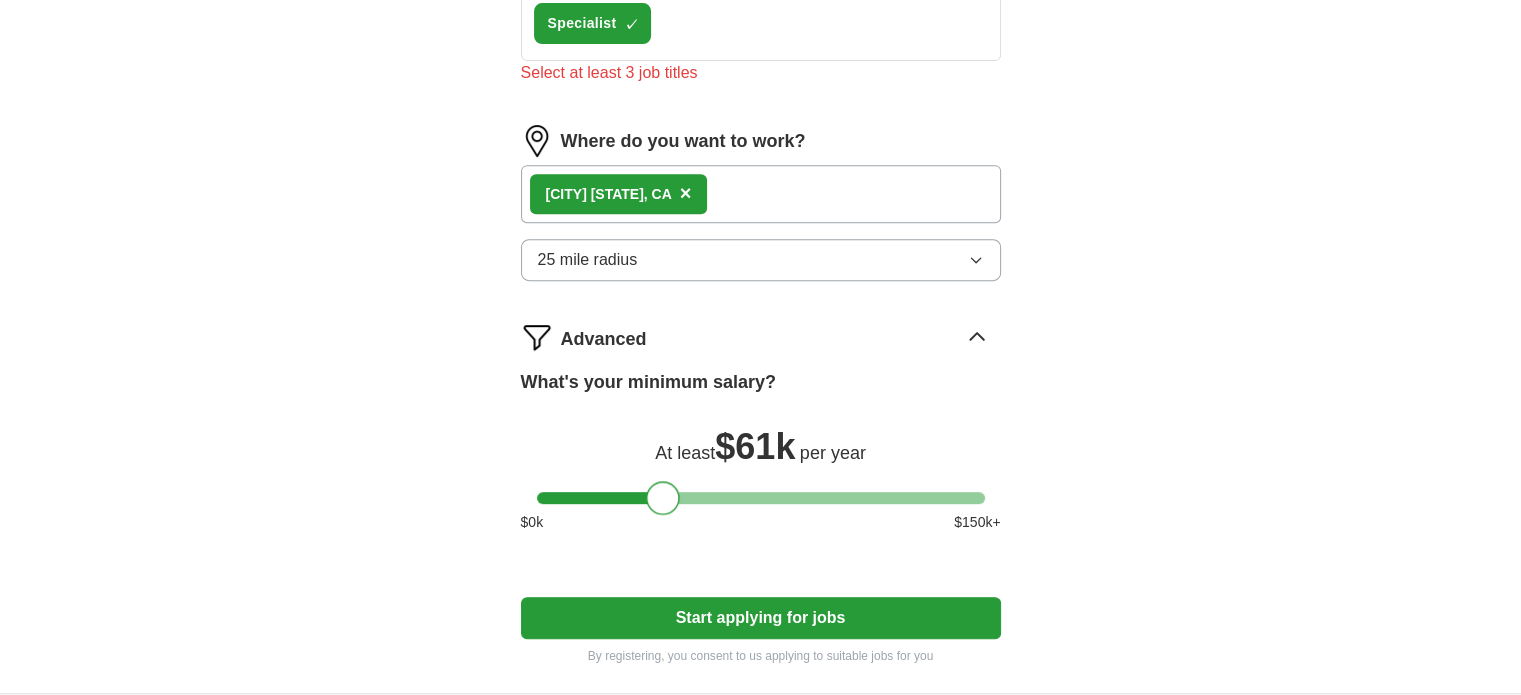 click at bounding box center [761, 498] 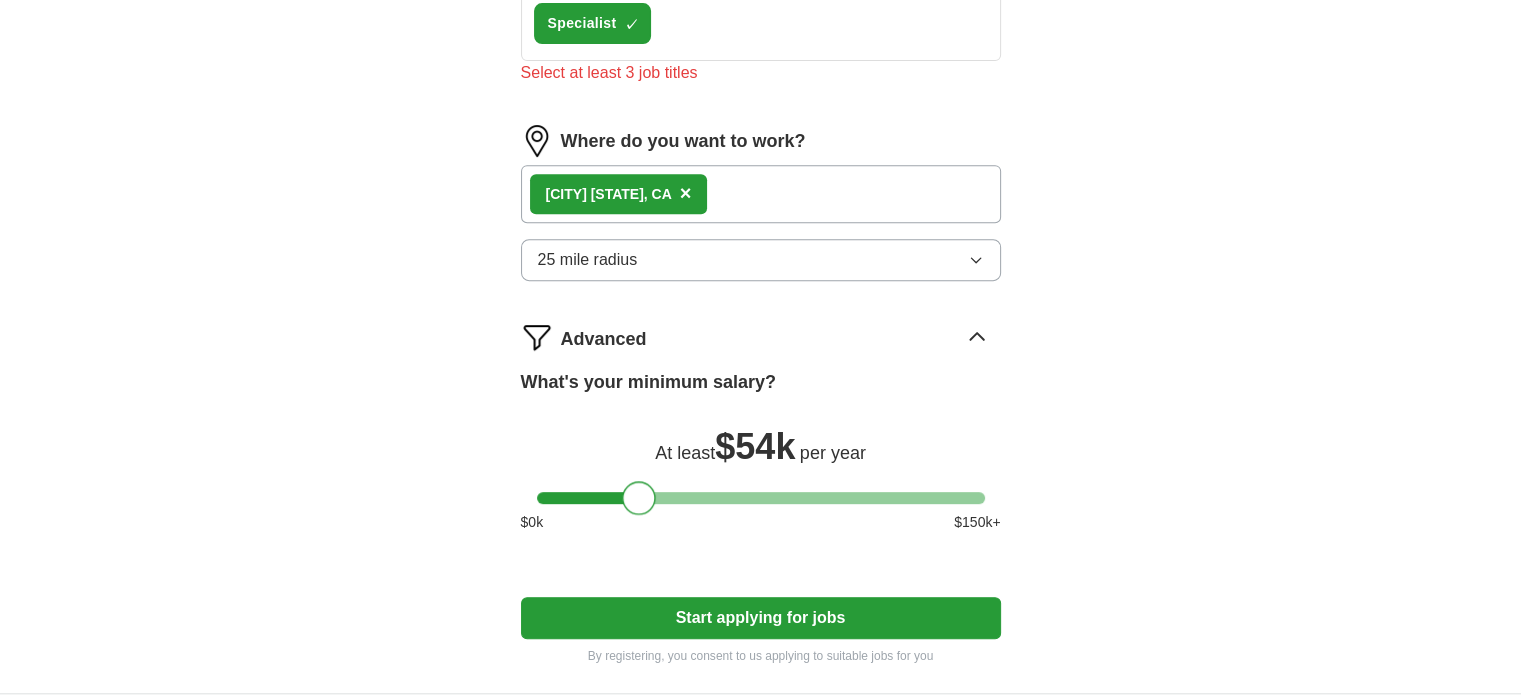 click at bounding box center (761, 498) 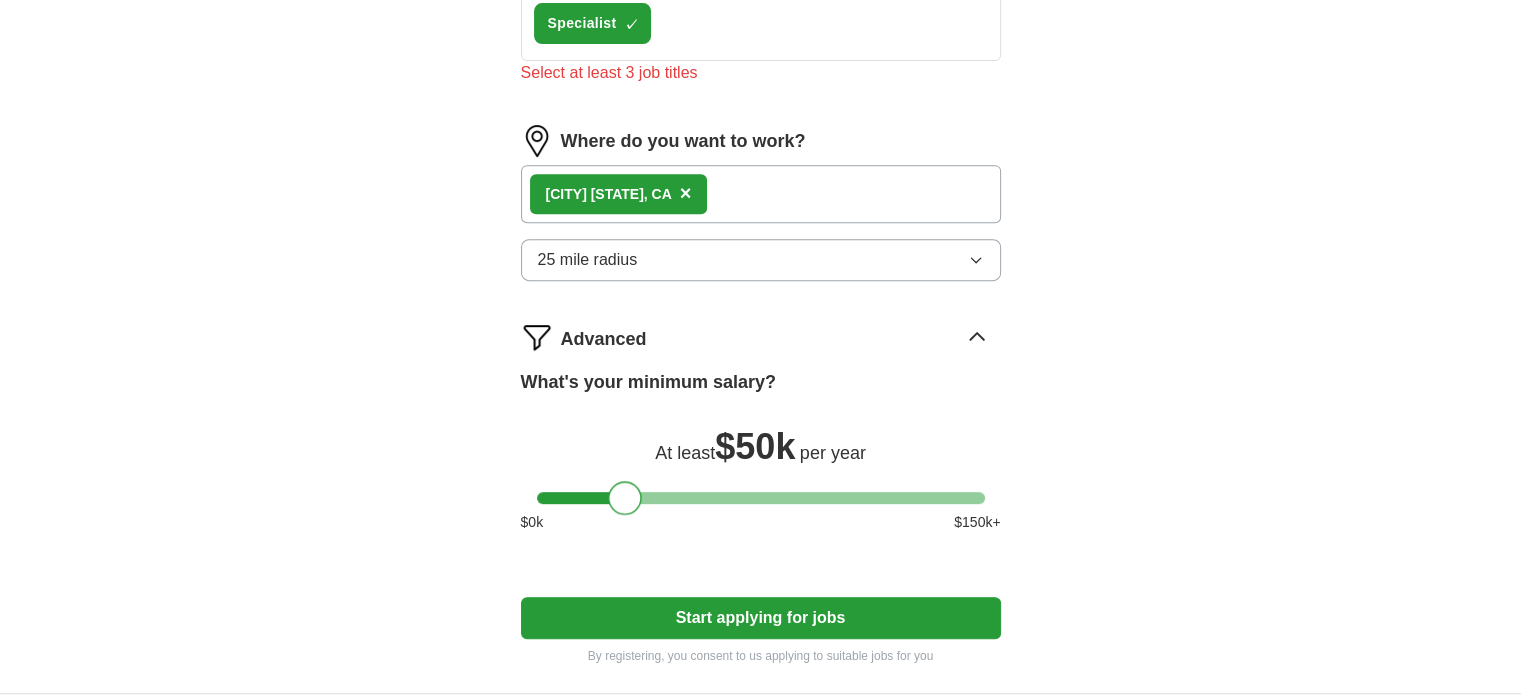drag, startPoint x: 640, startPoint y: 491, endPoint x: 628, endPoint y: 492, distance: 12.0415945 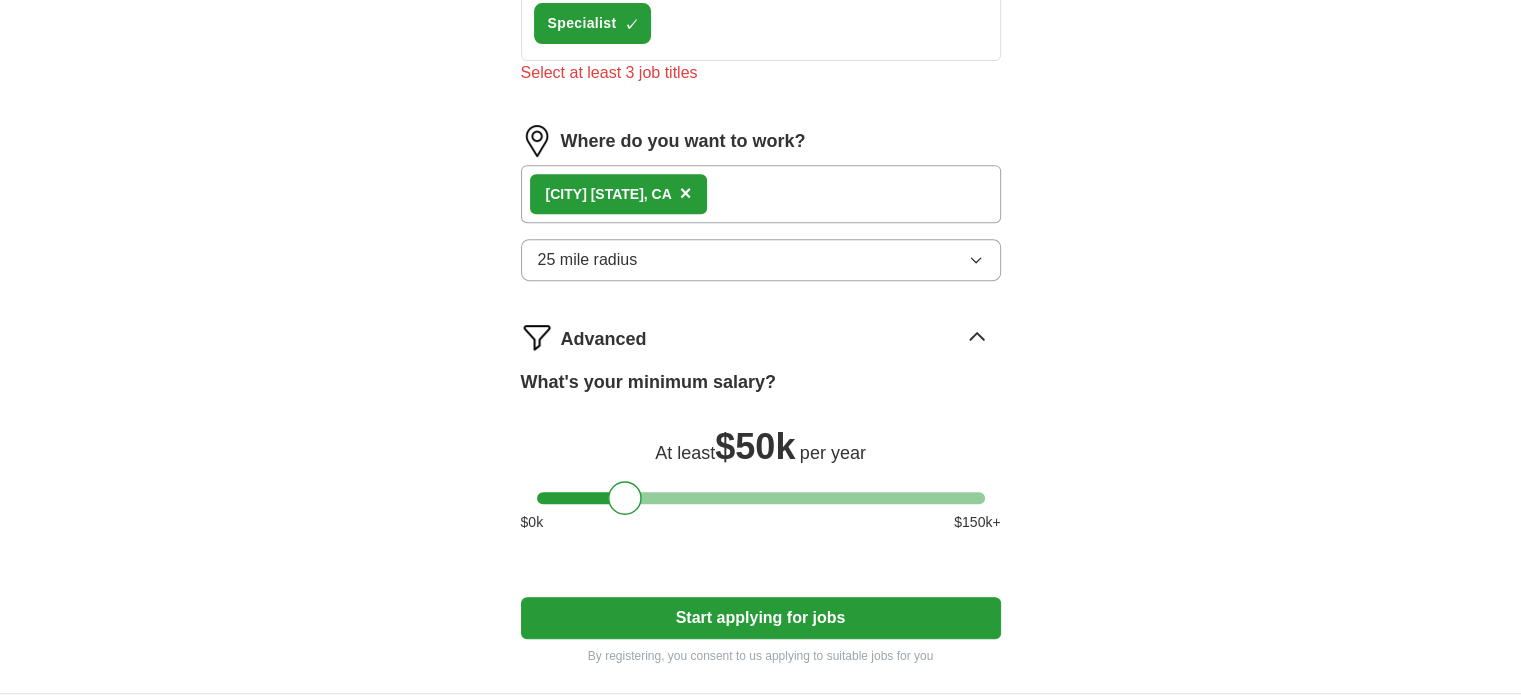 click on "Start applying for jobs" at bounding box center [761, 618] 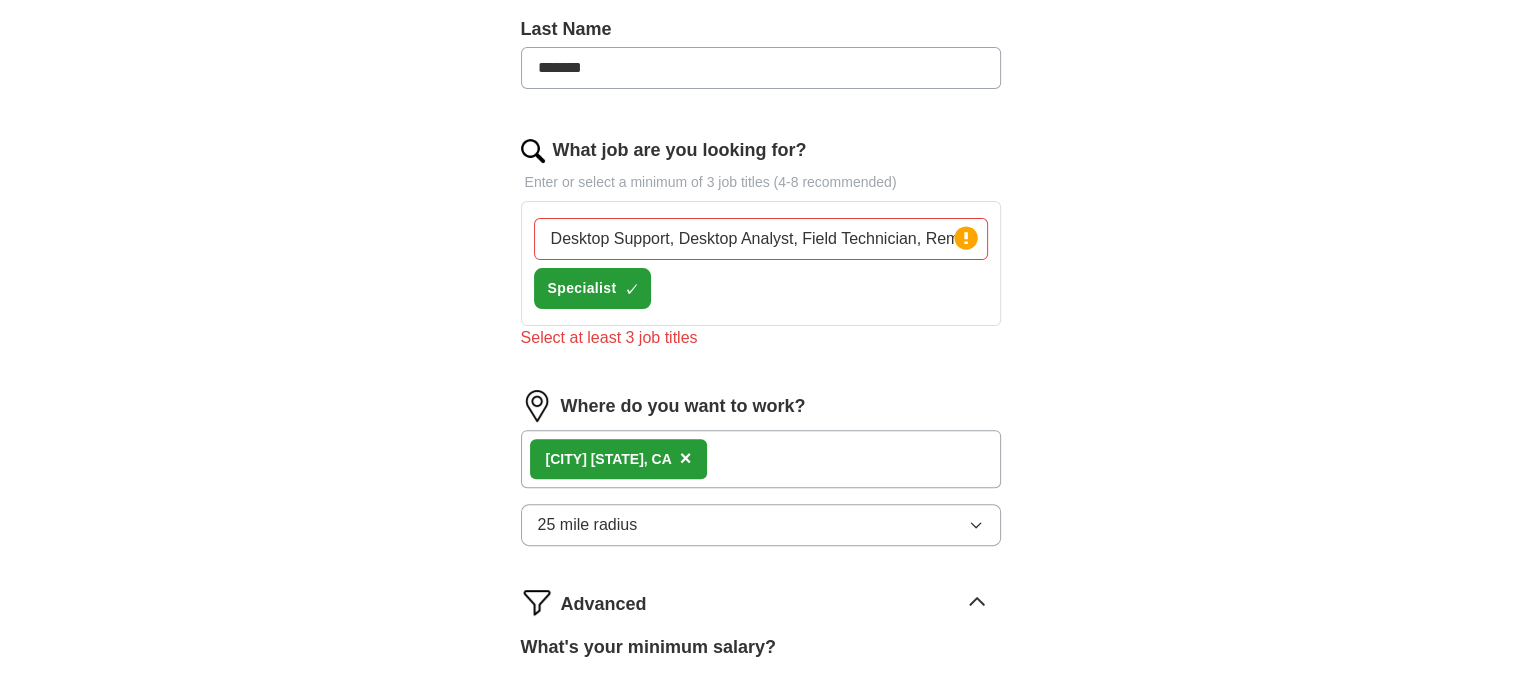 scroll, scrollTop: 500, scrollLeft: 0, axis: vertical 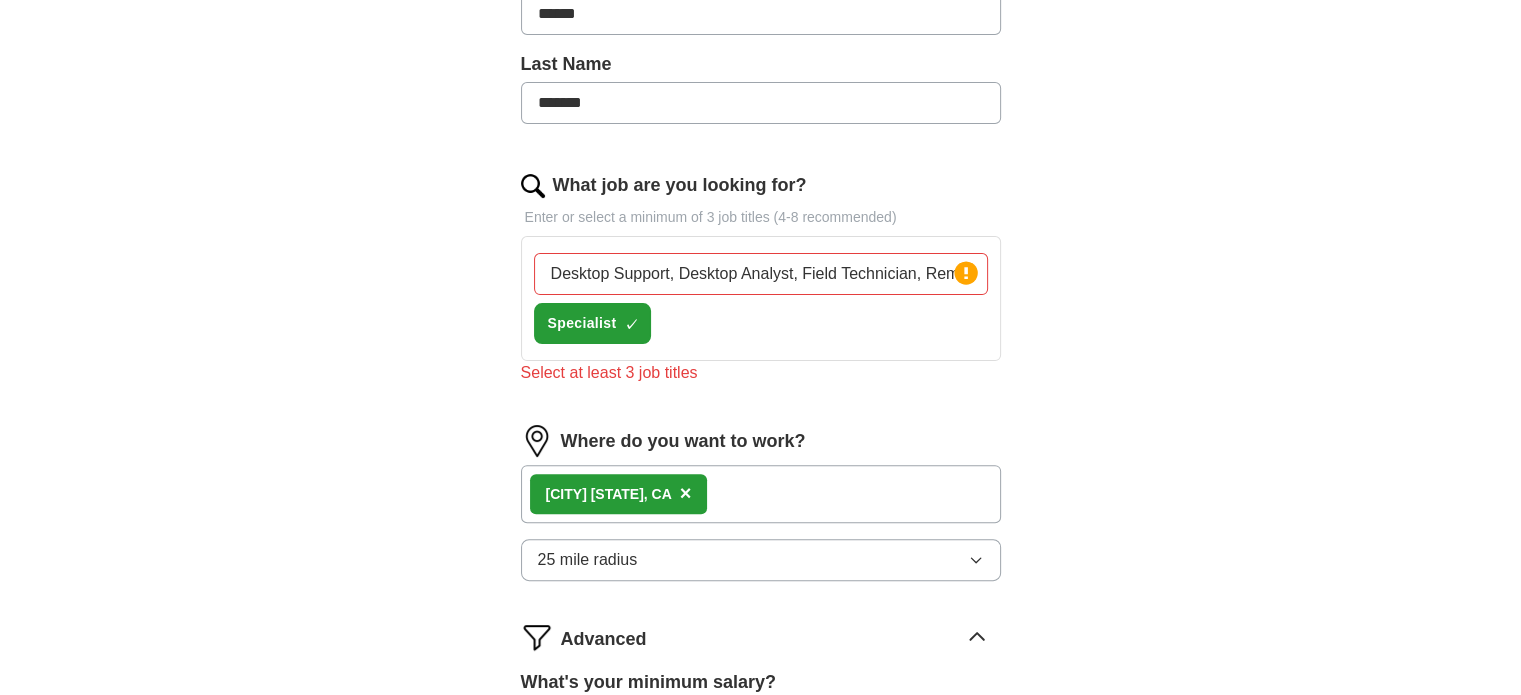 click on "Desktop Support, Desktop Analyst, Field Technician, Remote Support Technician" at bounding box center [761, 274] 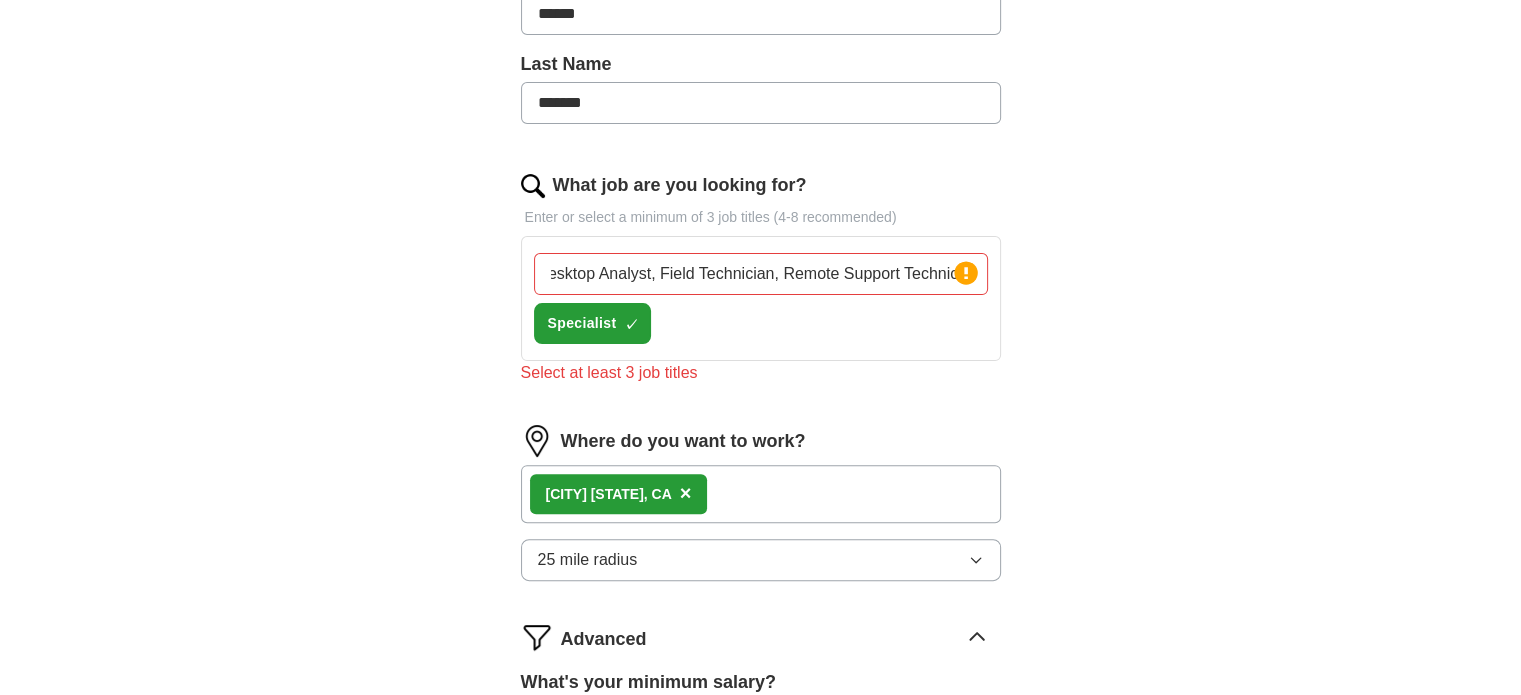 scroll, scrollTop: 0, scrollLeft: 230, axis: horizontal 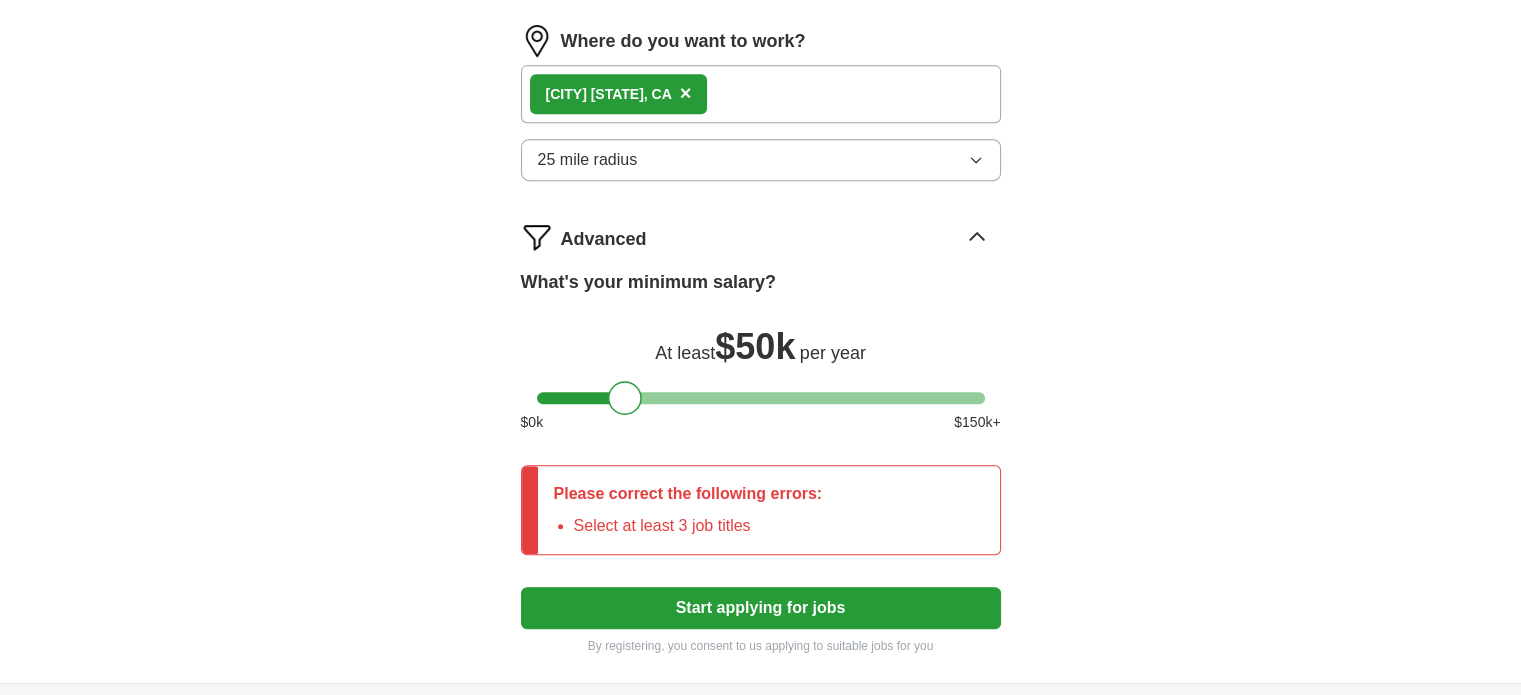 click on "Start applying for jobs" at bounding box center (761, 608) 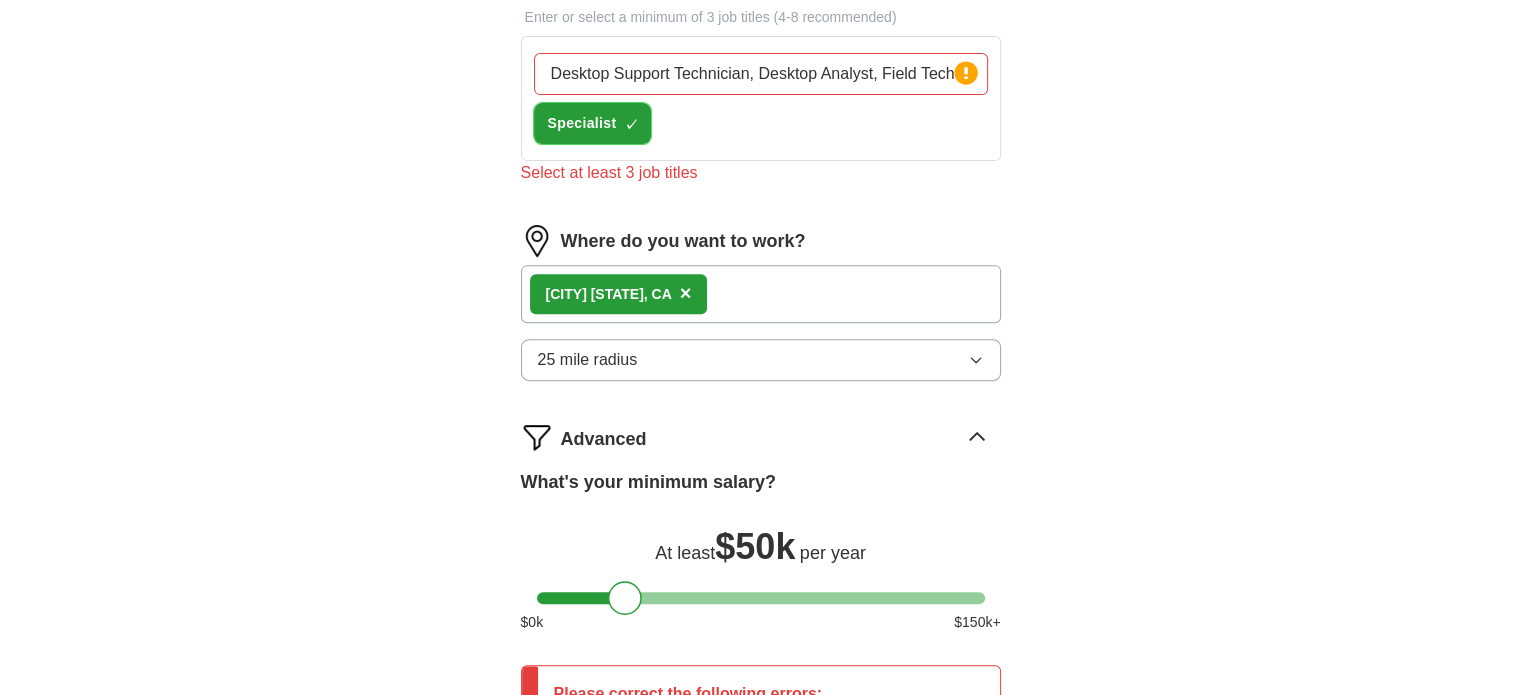 click on "×" at bounding box center (0, 0) 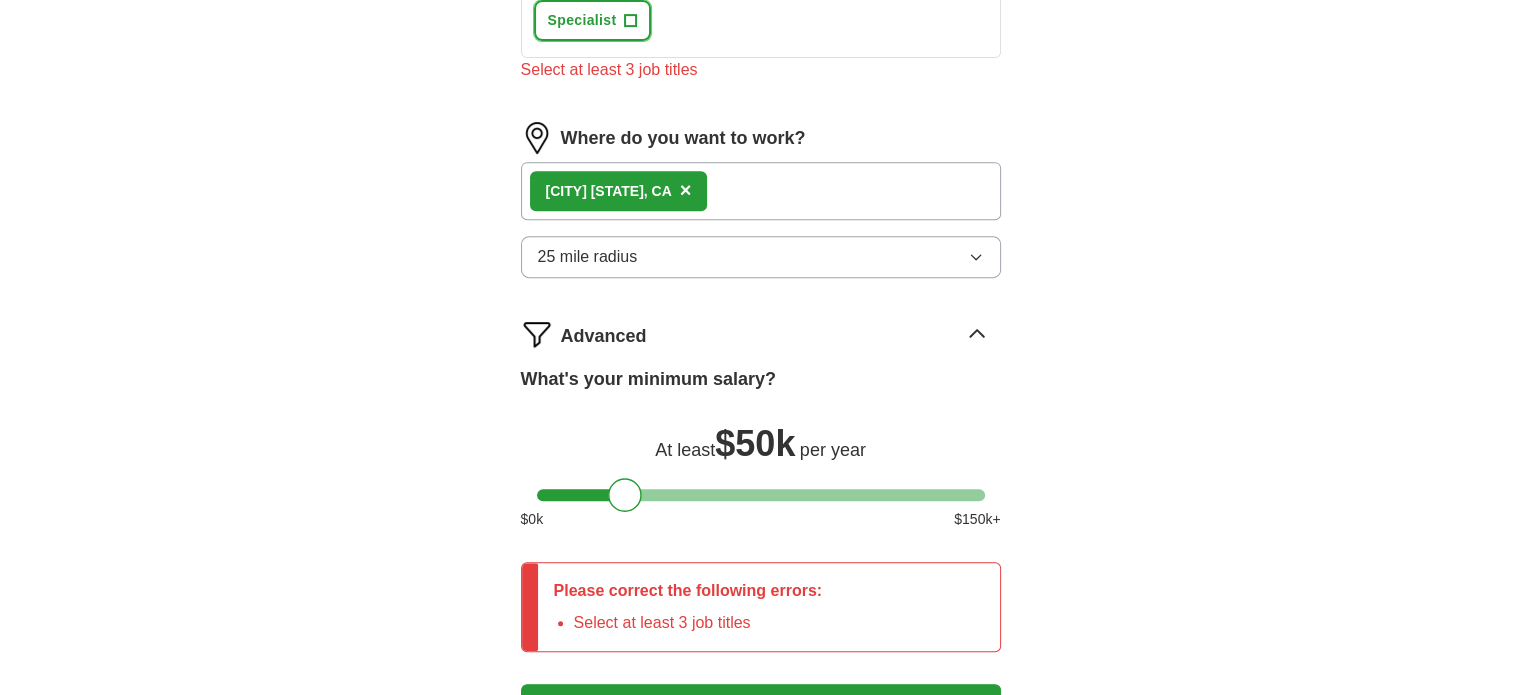 scroll, scrollTop: 1085, scrollLeft: 0, axis: vertical 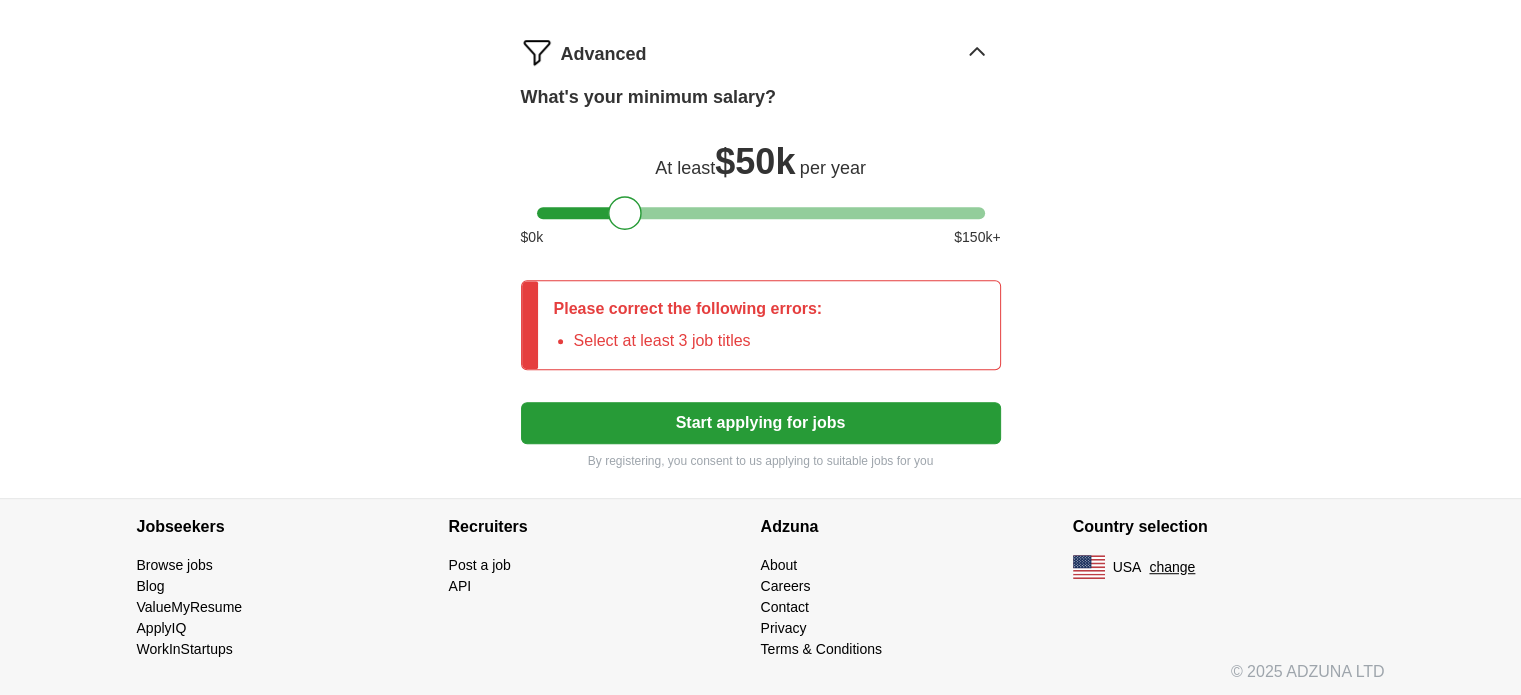 click on "Start applying for jobs" at bounding box center [761, 423] 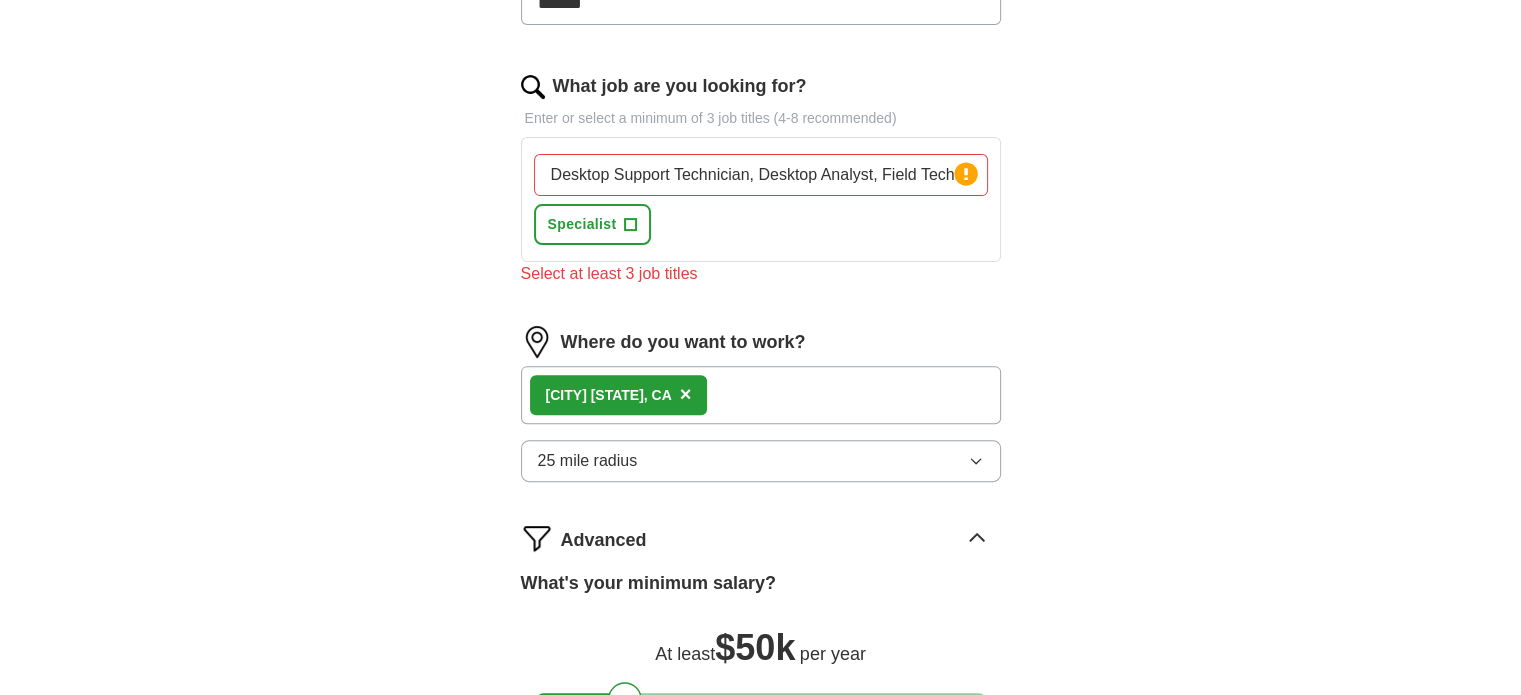 scroll, scrollTop: 585, scrollLeft: 0, axis: vertical 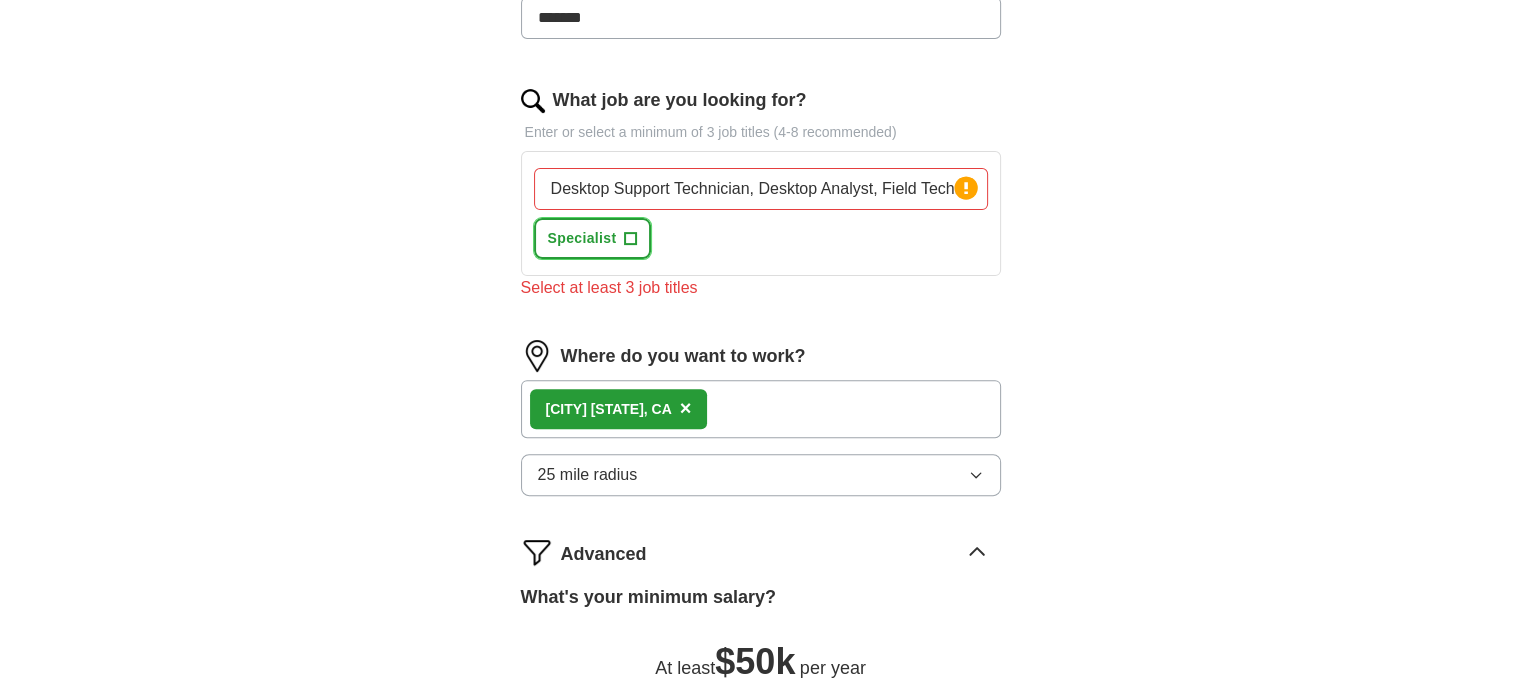 click on "+" at bounding box center [631, 239] 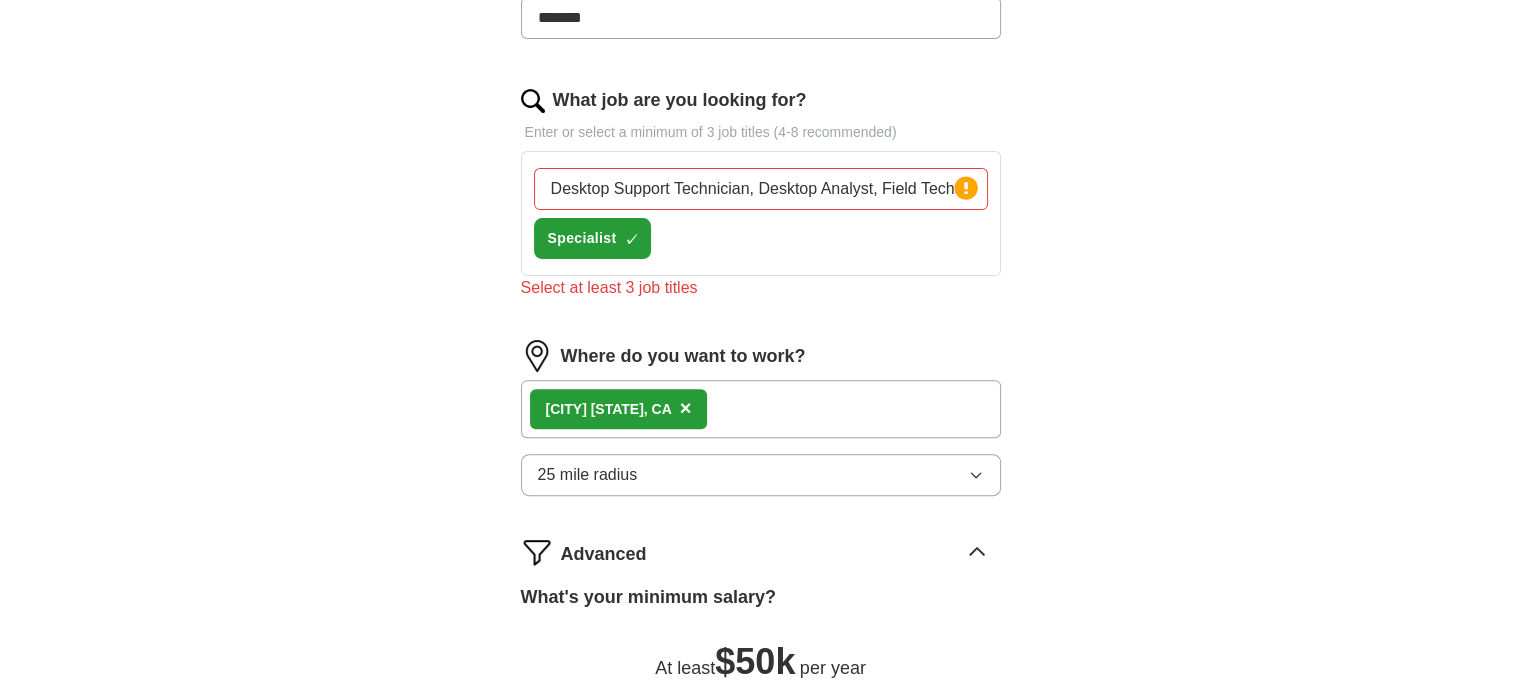 click on "Desktop Support Technician, Desktop Analyst, Field Technician, Remote Support Technician Press return to add title Specialist ✓ ×" at bounding box center [761, 213] 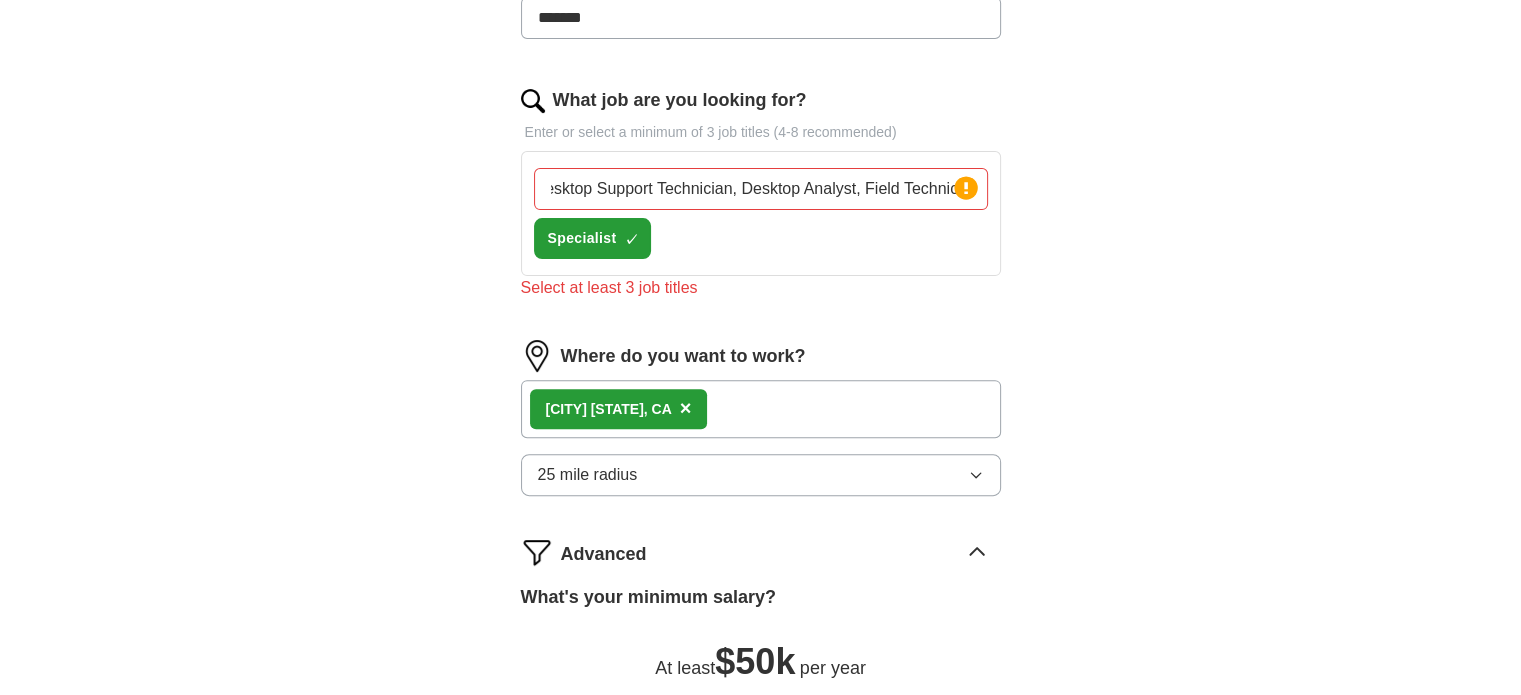 scroll, scrollTop: 0, scrollLeft: 0, axis: both 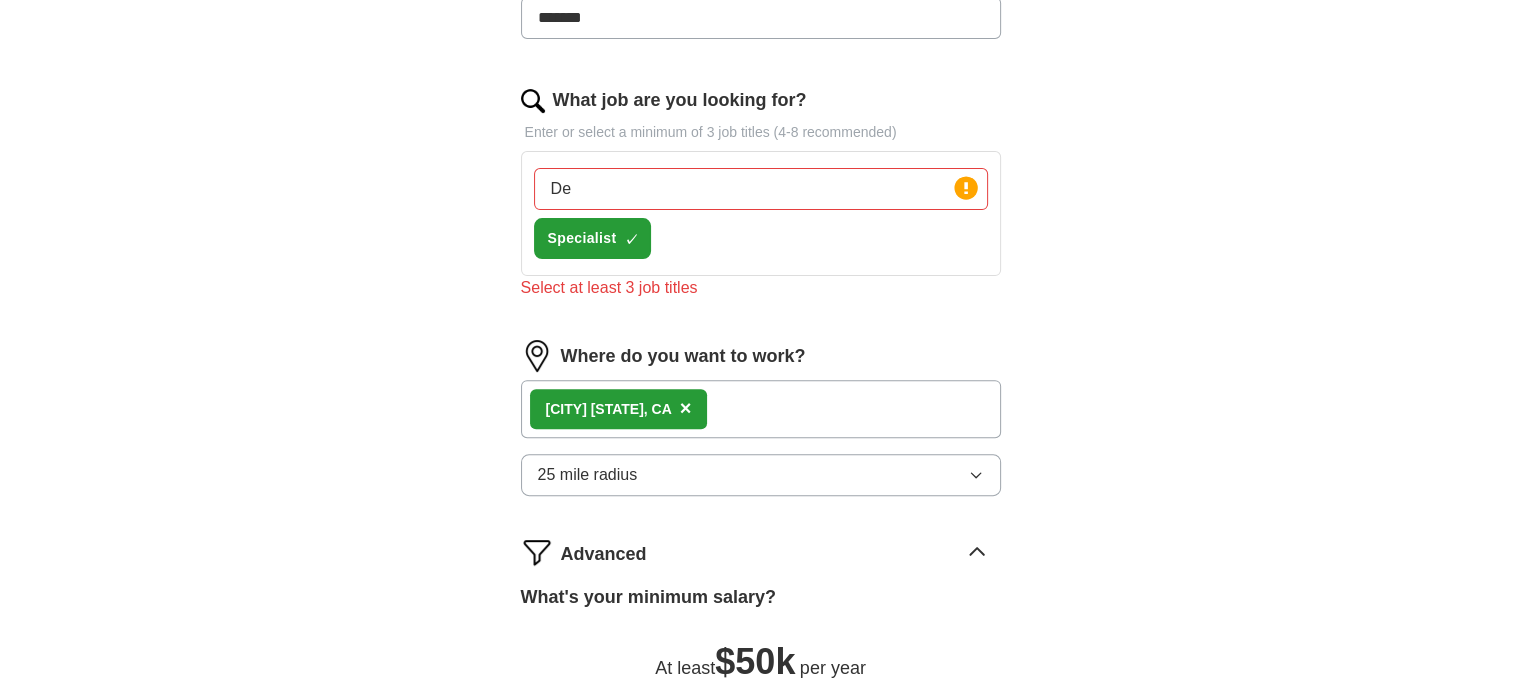 type on "D" 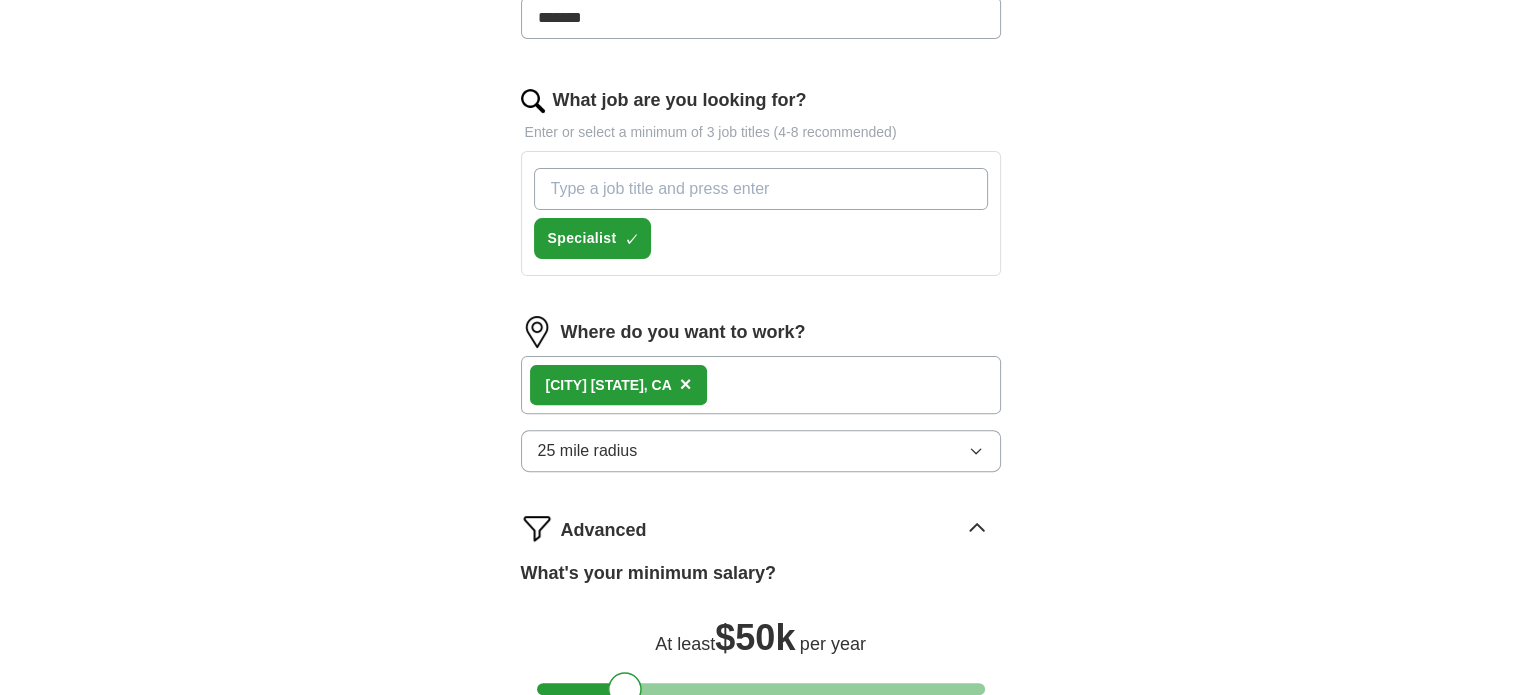 click on "Specialist ✓ ×" at bounding box center [761, 213] 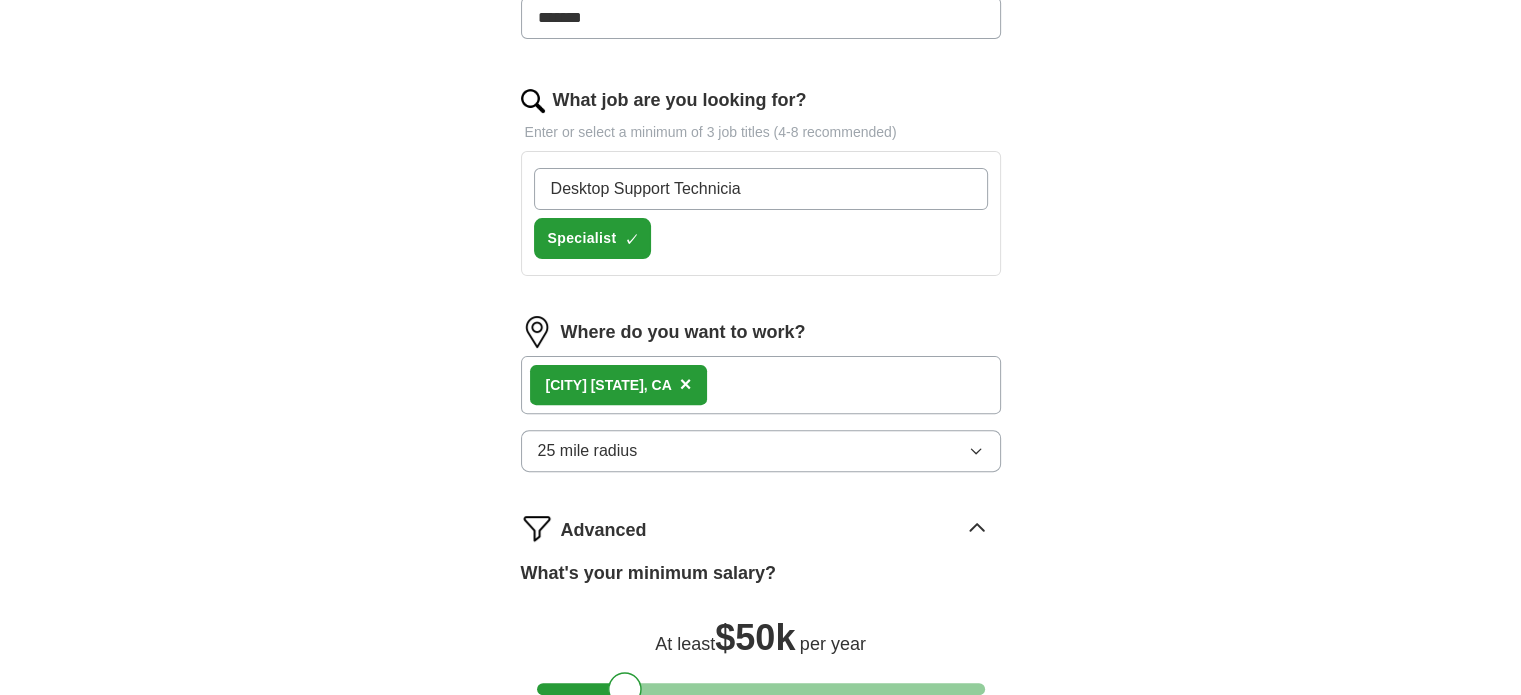 type on "Desktop Support Technician" 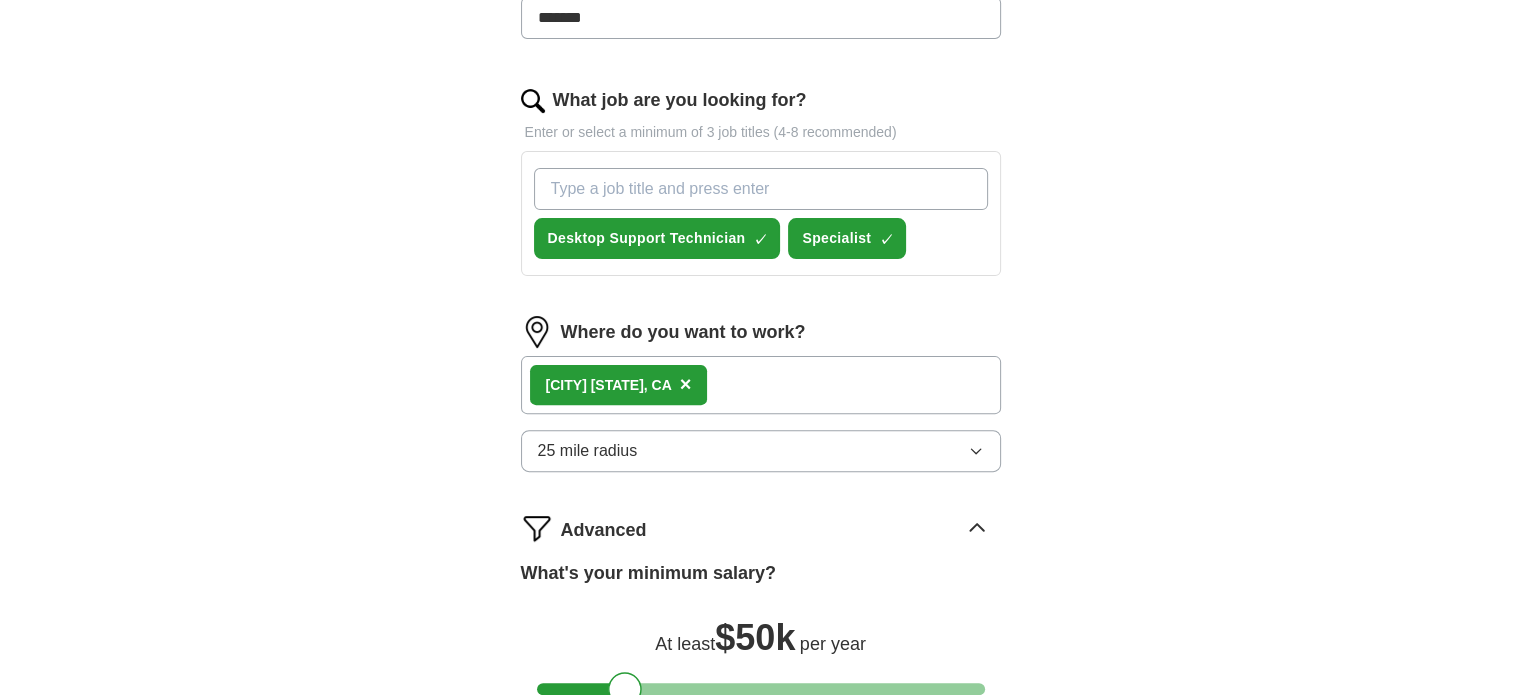 click on "What job are you looking for?" at bounding box center [761, 189] 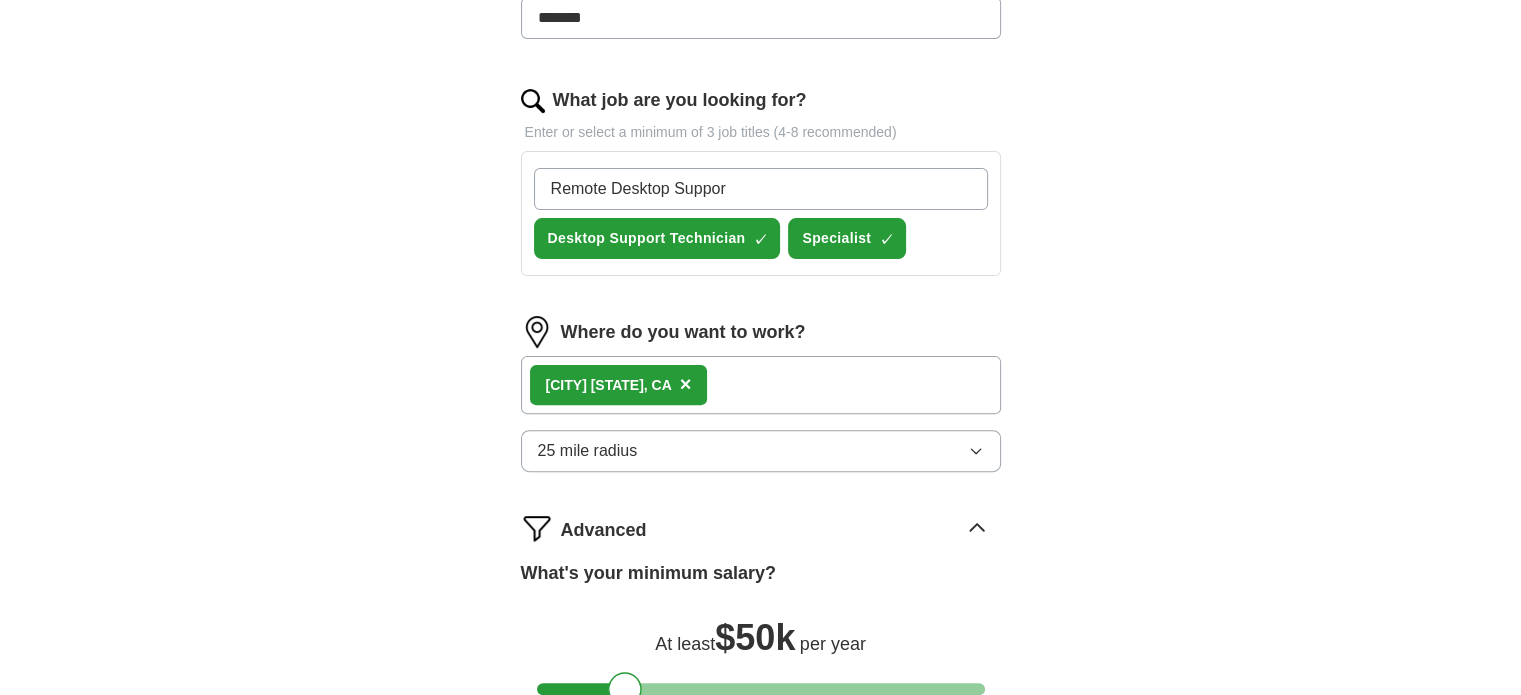 type on "Remote Desktop Support" 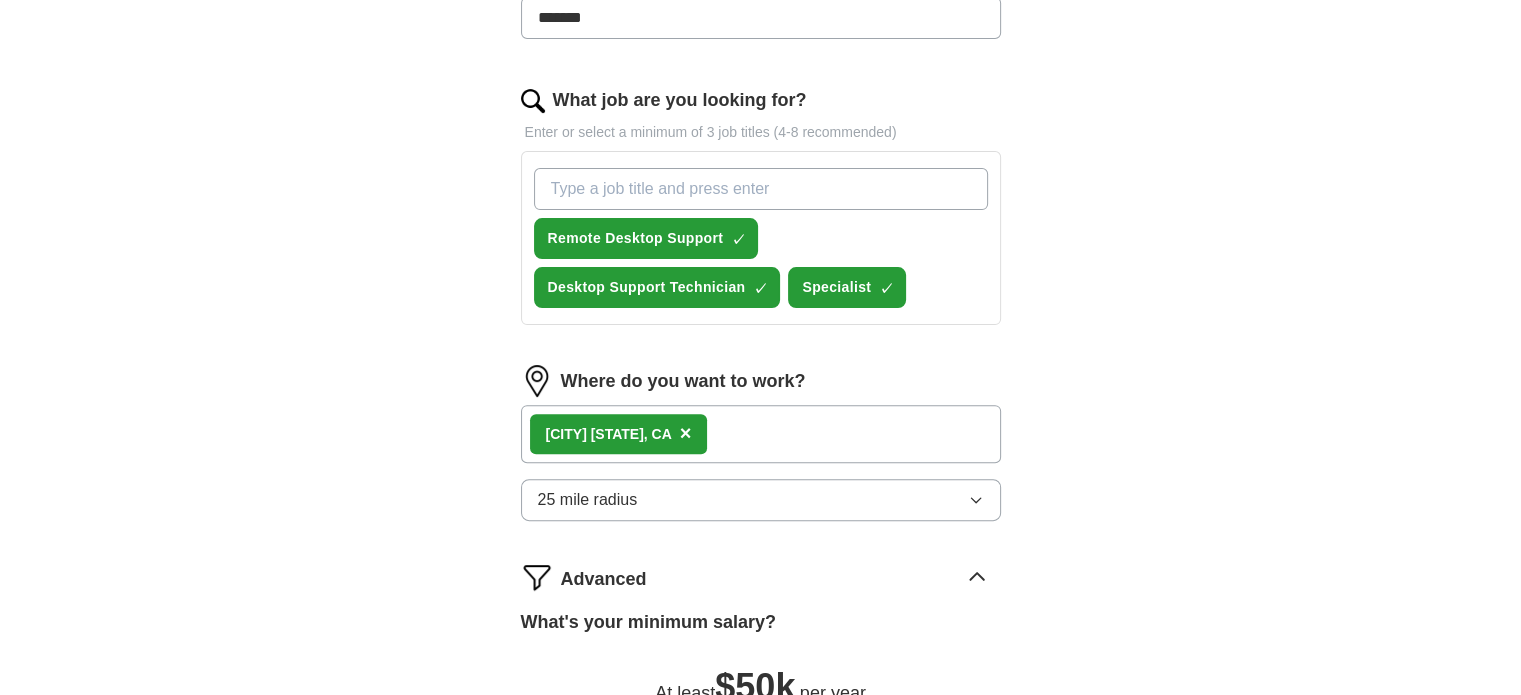 click on "What job are you looking for?" at bounding box center (761, 189) 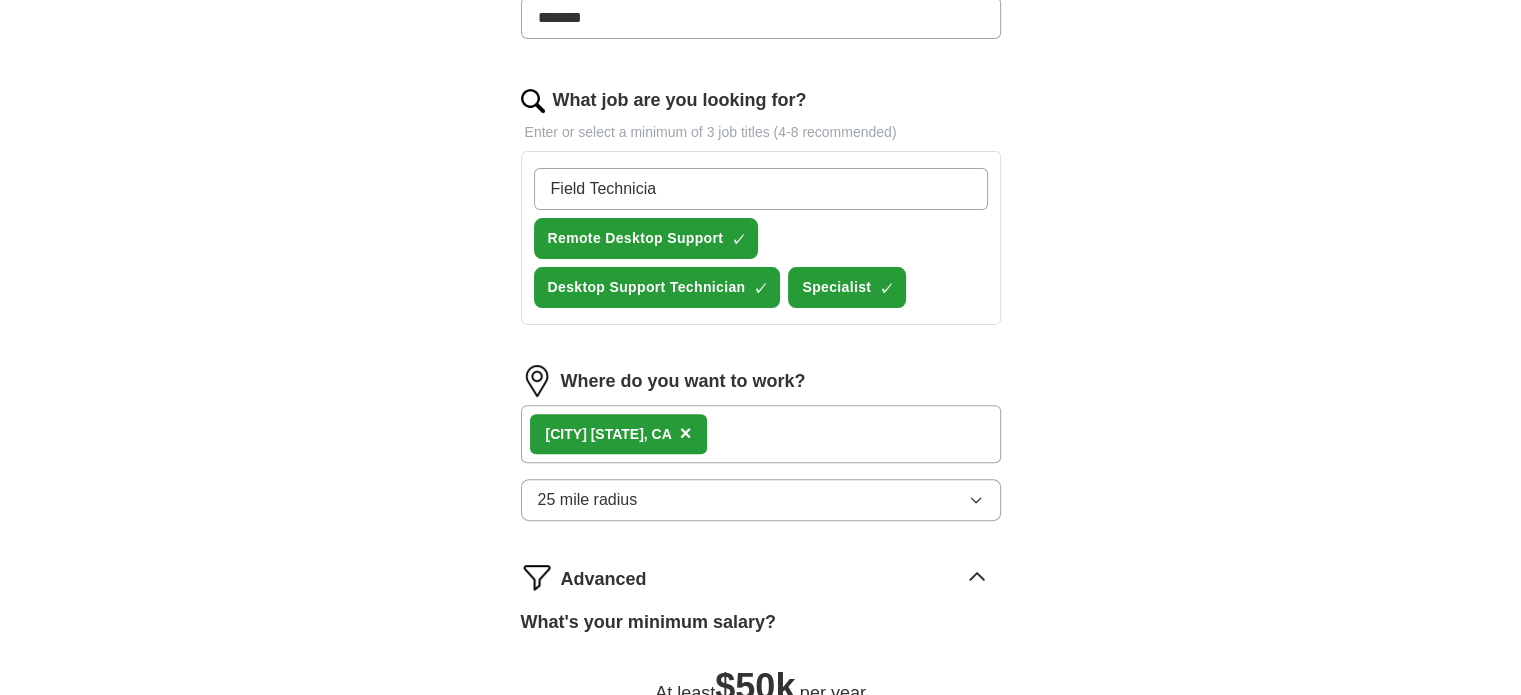type on "Field Technician" 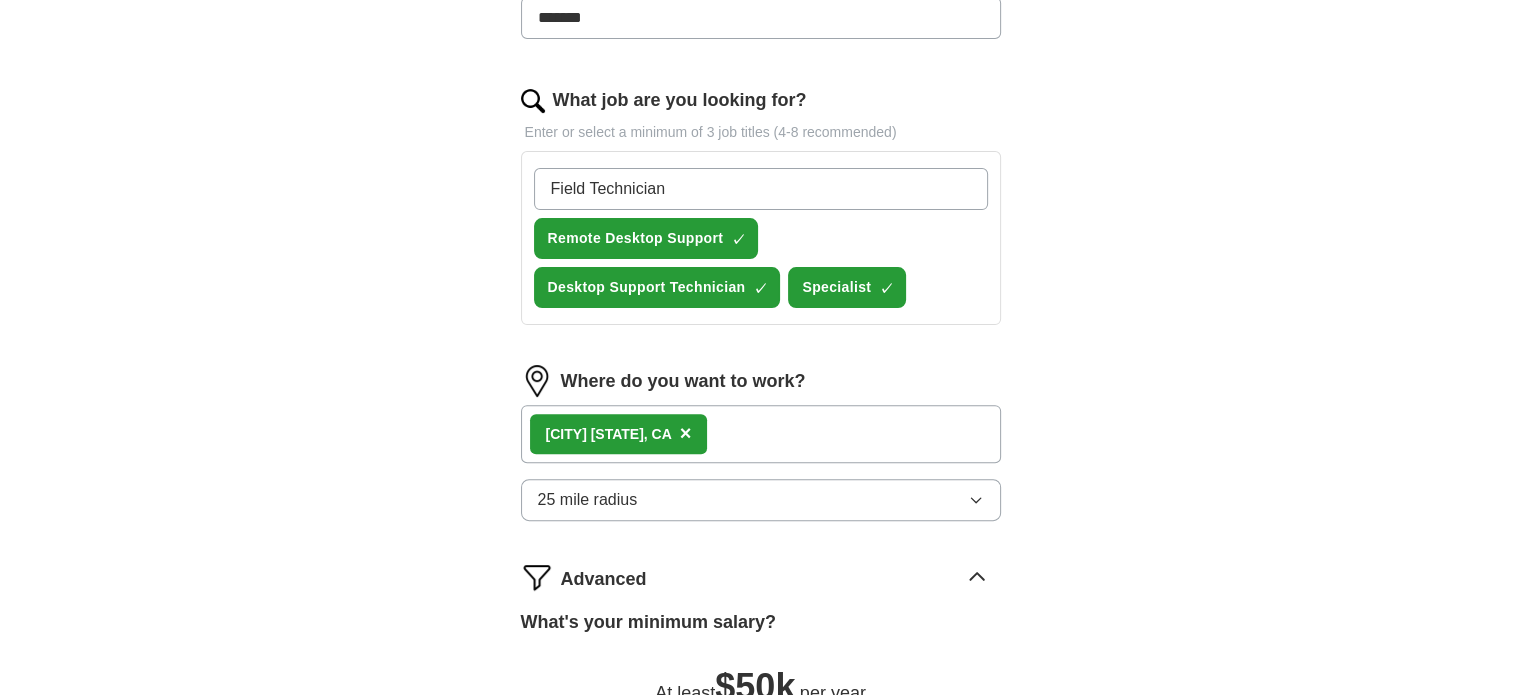 type 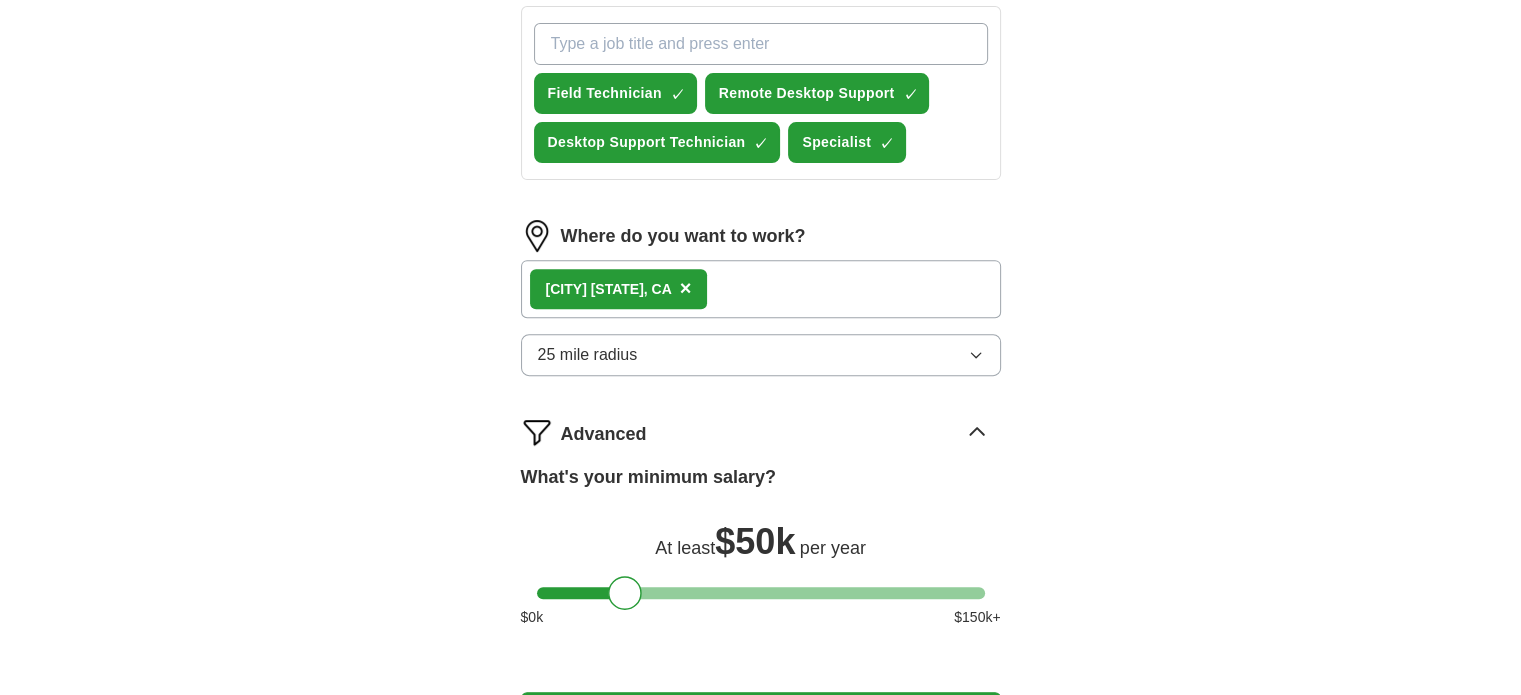 scroll, scrollTop: 885, scrollLeft: 0, axis: vertical 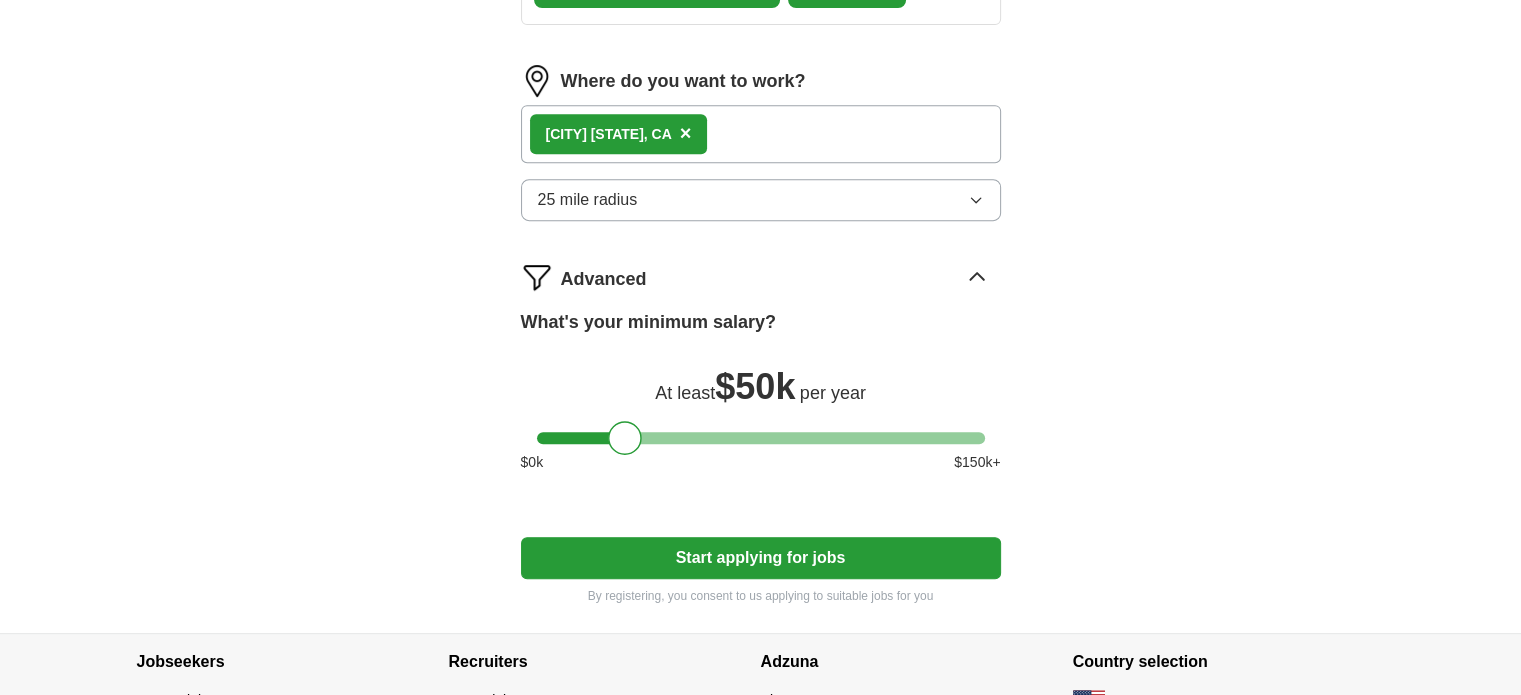 click on "Start applying for jobs" at bounding box center (761, 558) 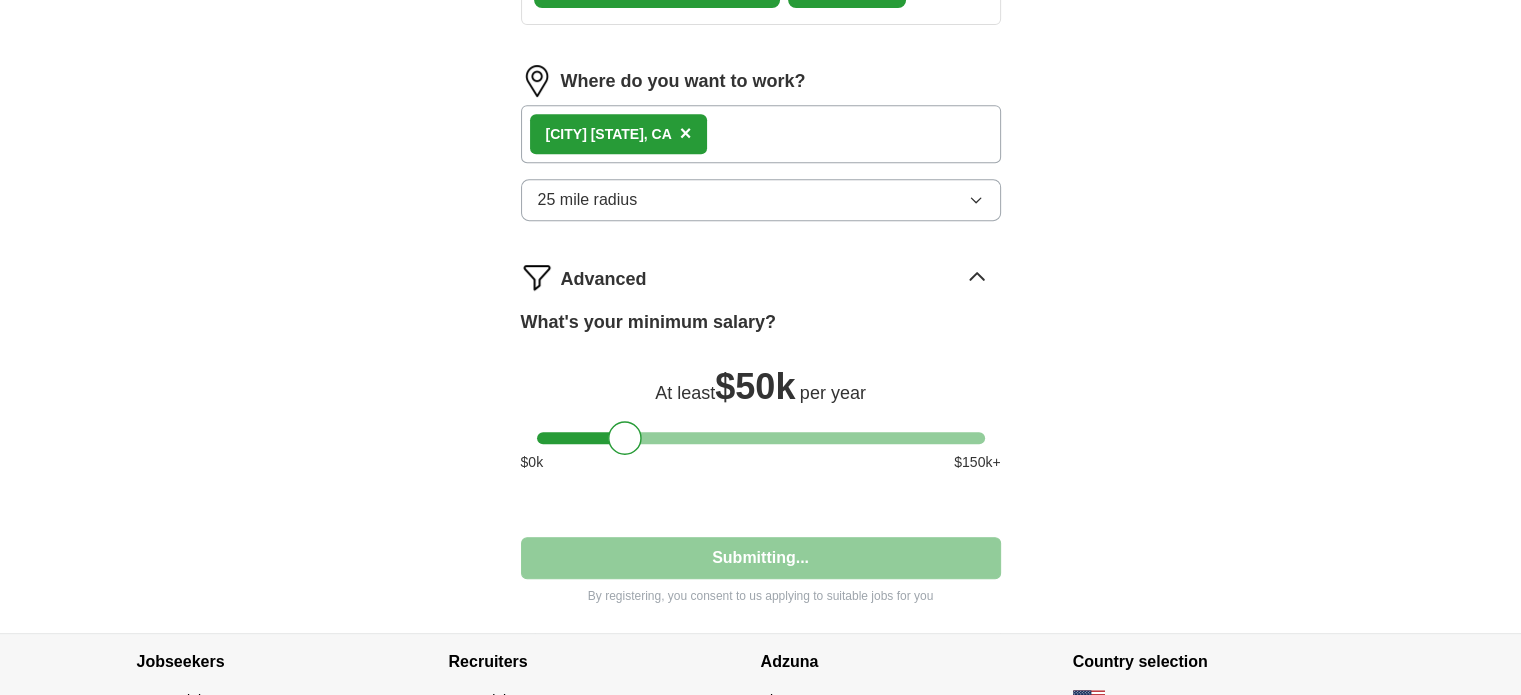 select on "**" 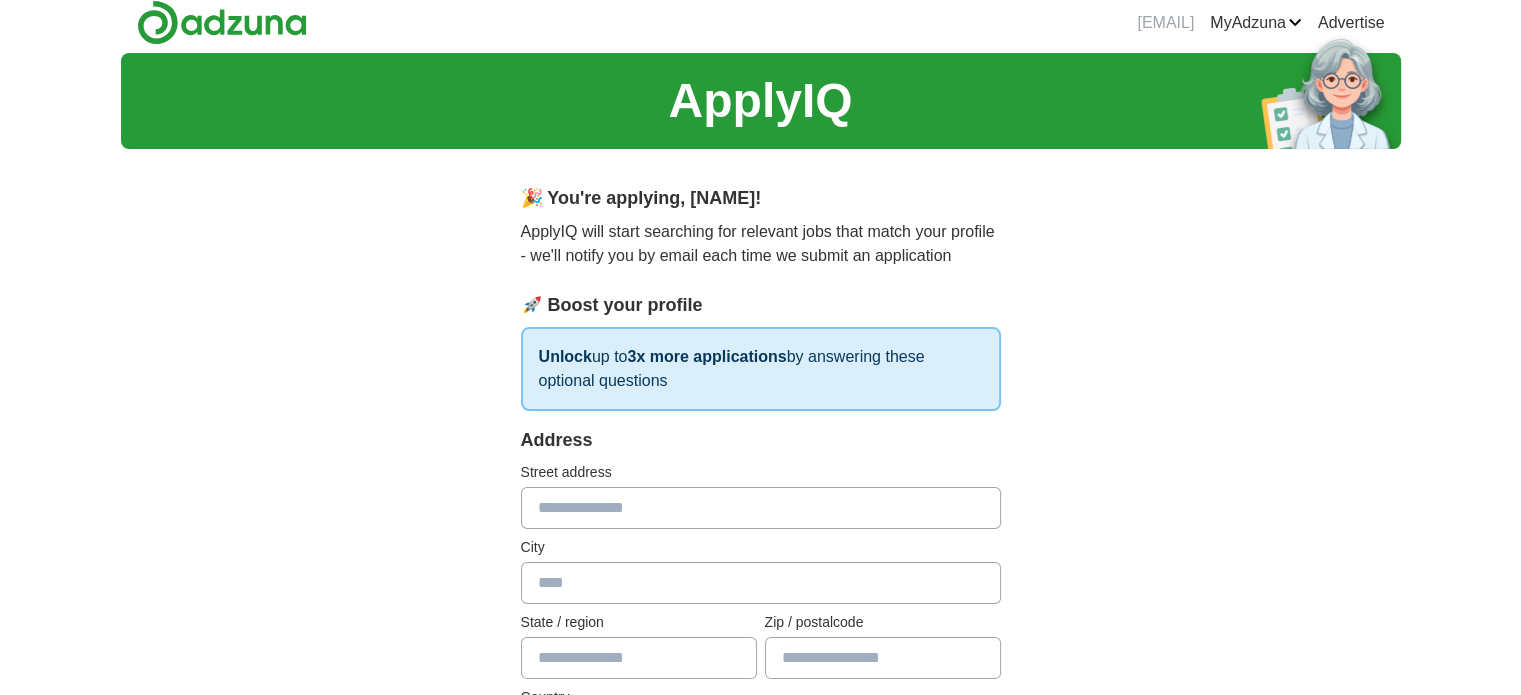scroll, scrollTop: 0, scrollLeft: 0, axis: both 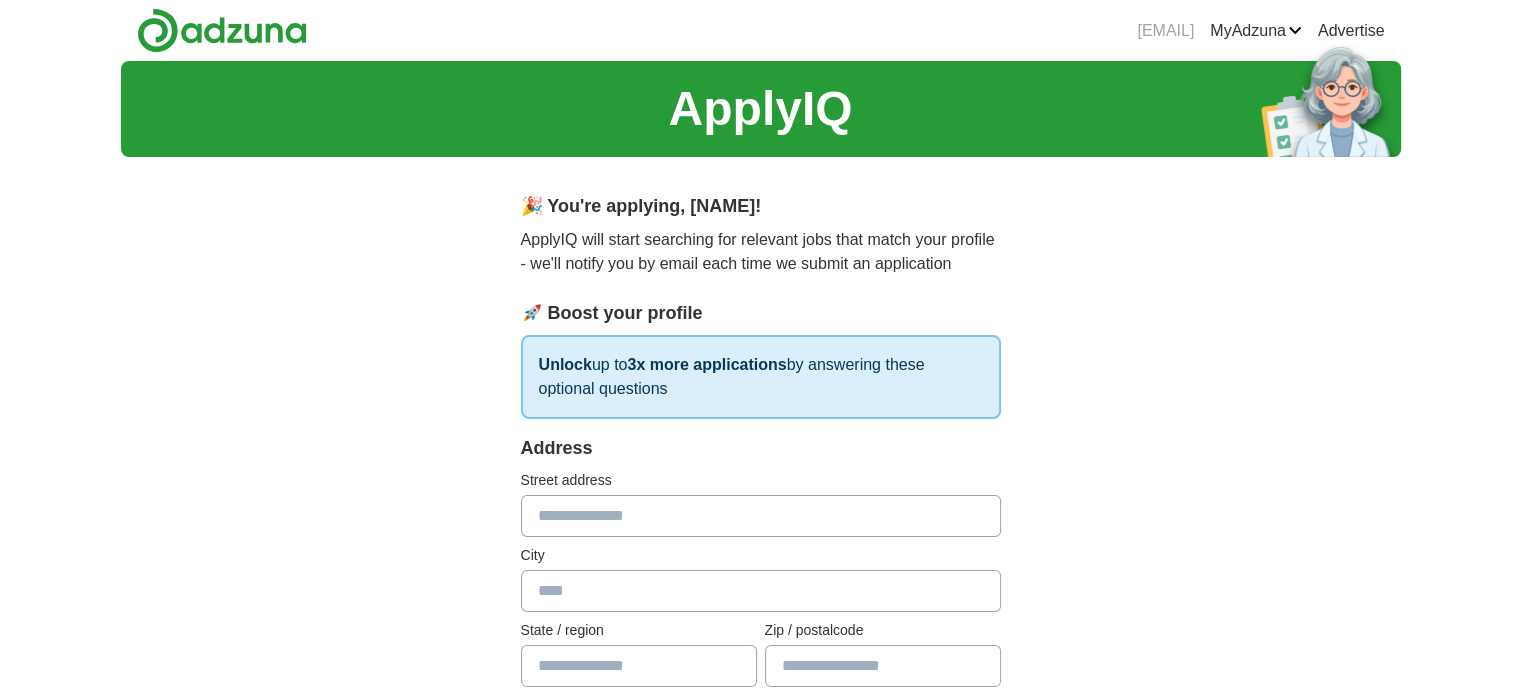 click at bounding box center [761, 516] 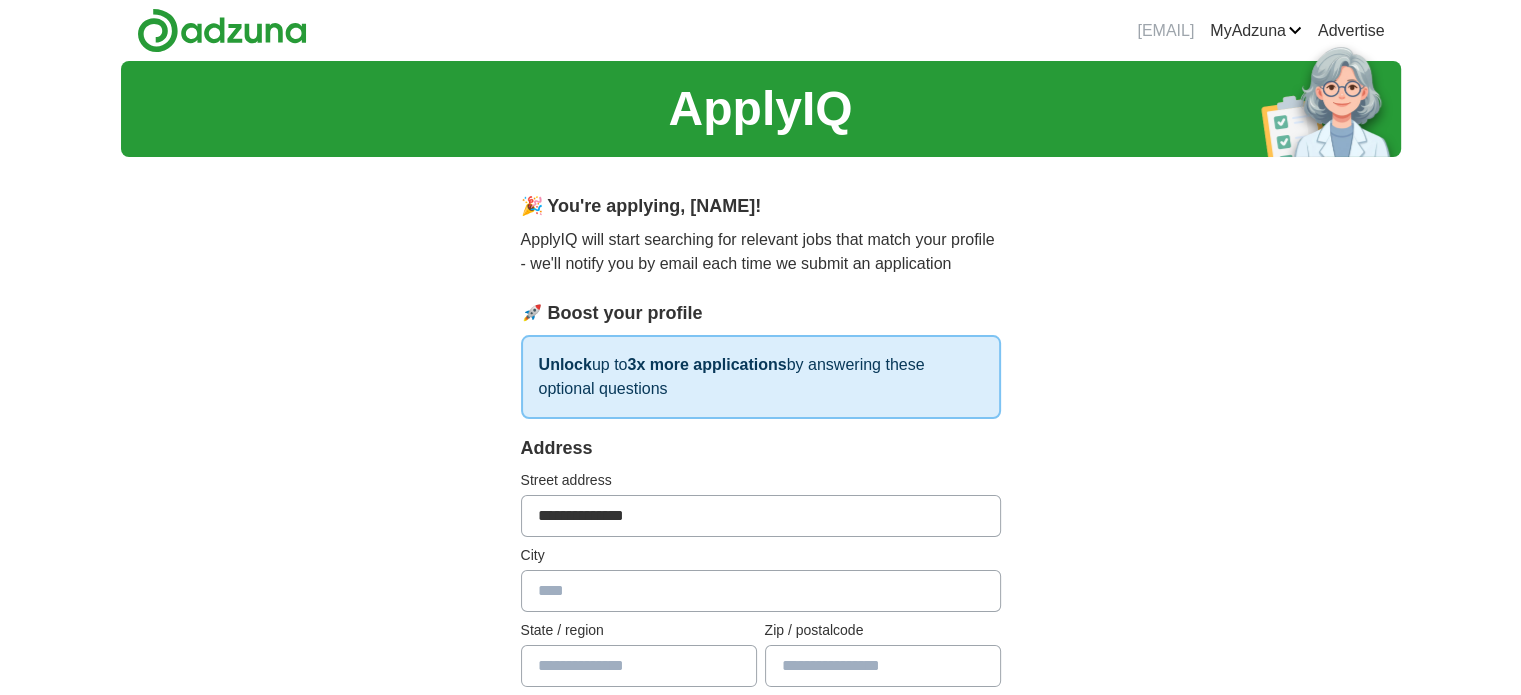 type on "**********" 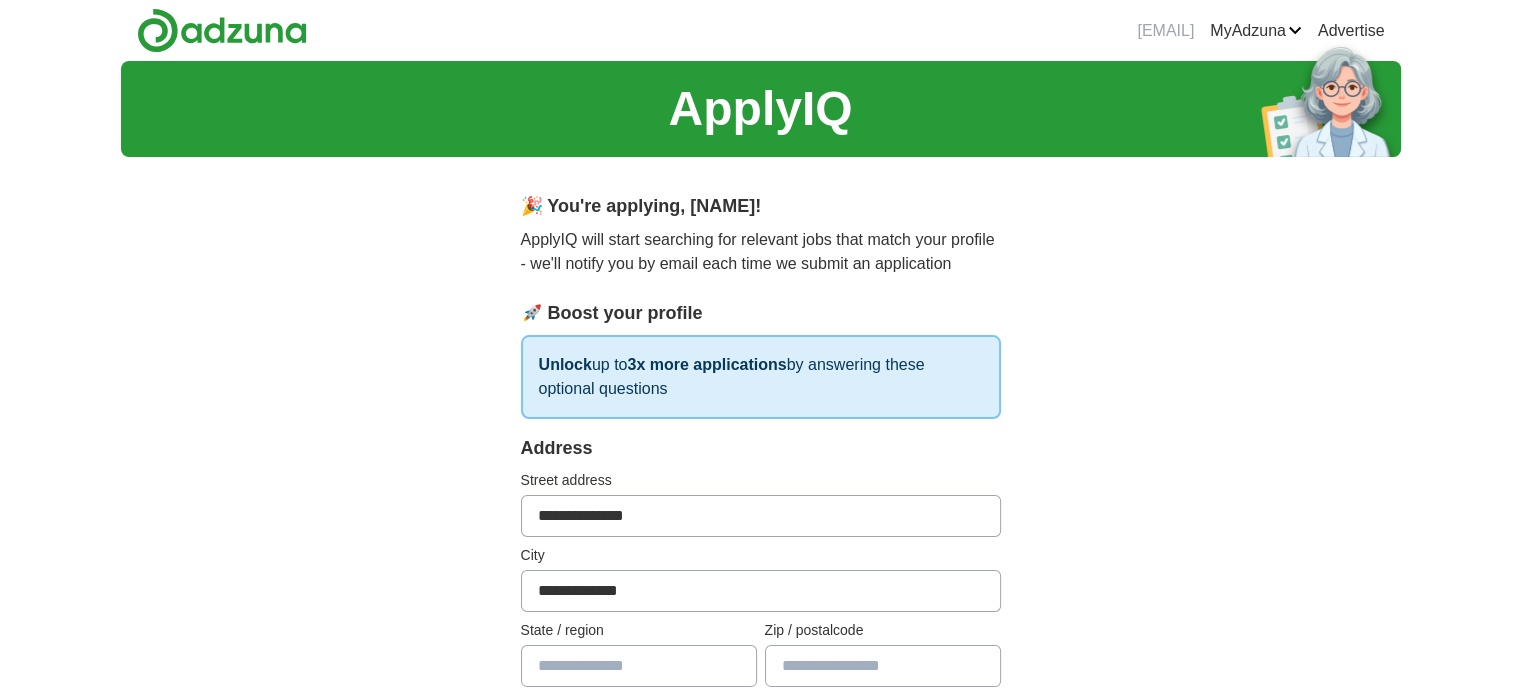 type on "**" 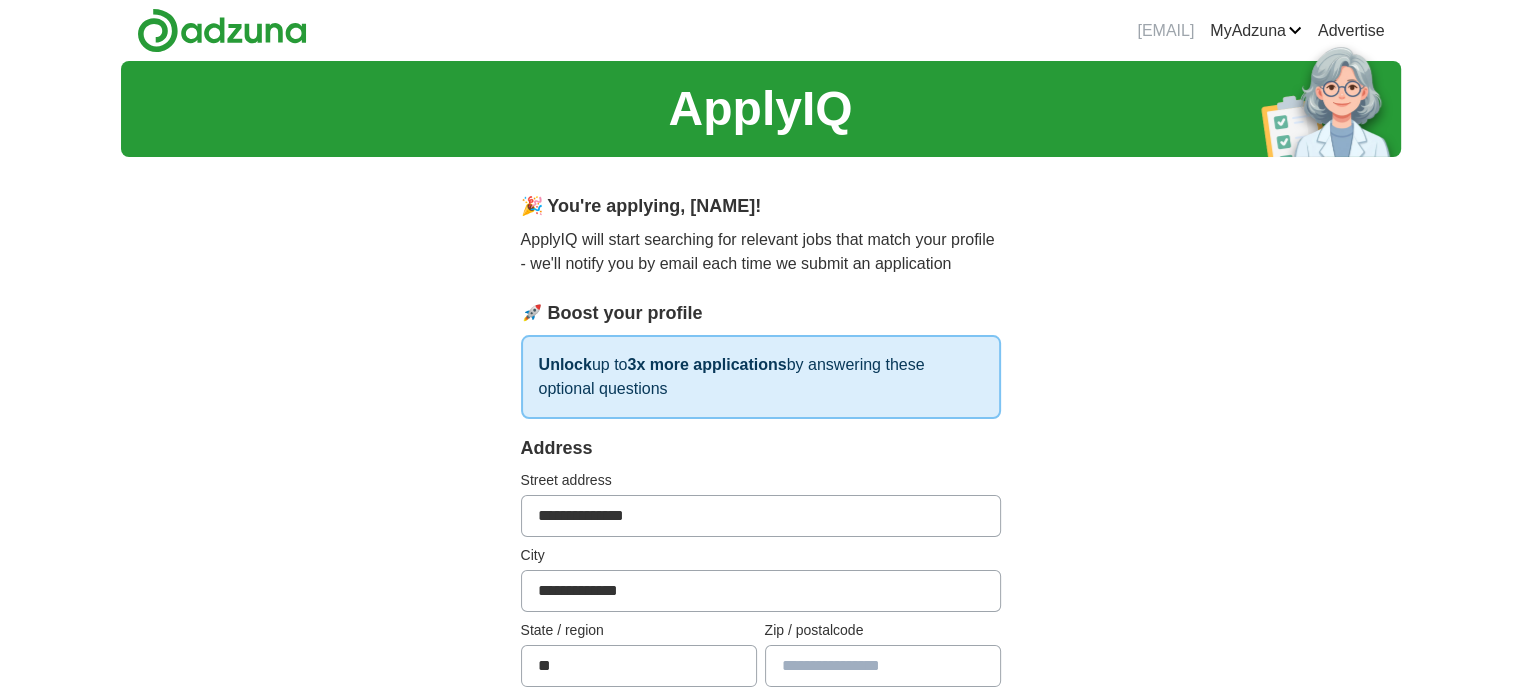 type on "*****" 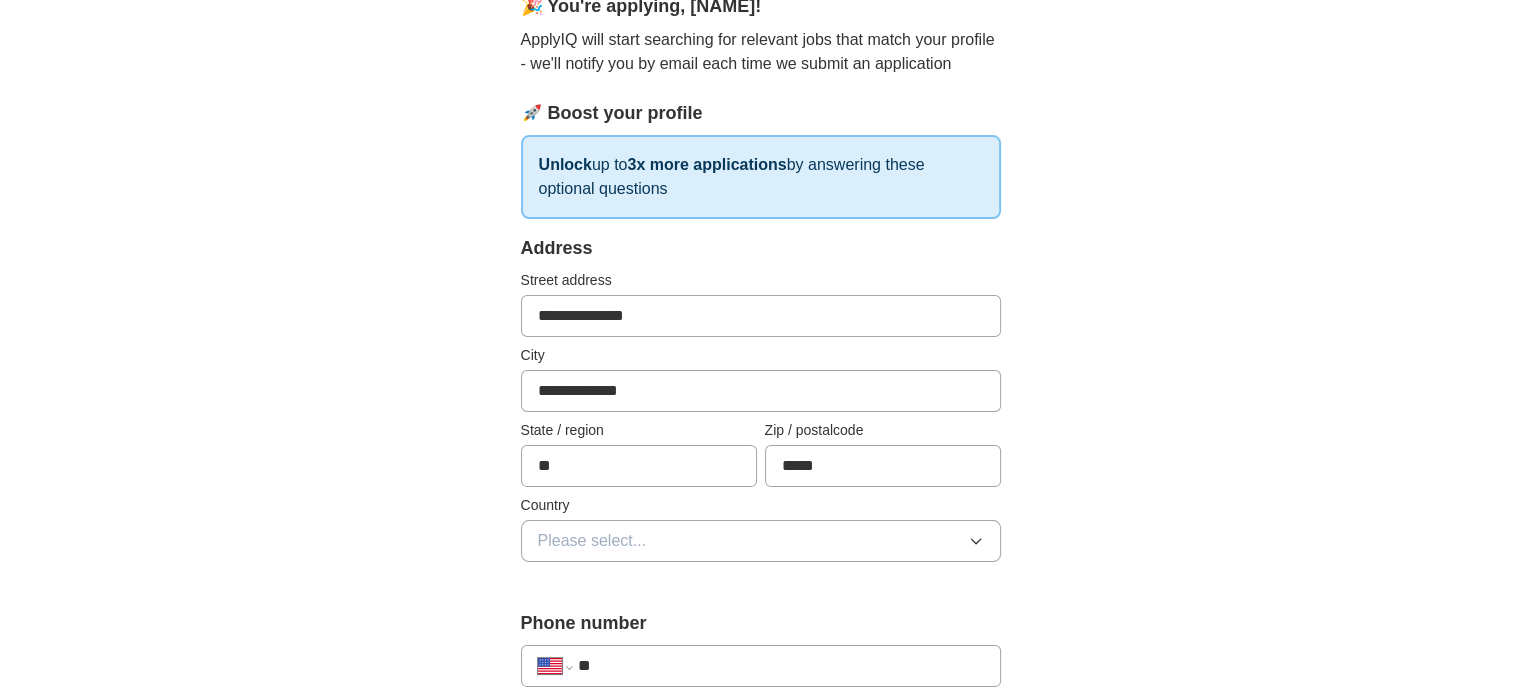 scroll, scrollTop: 300, scrollLeft: 0, axis: vertical 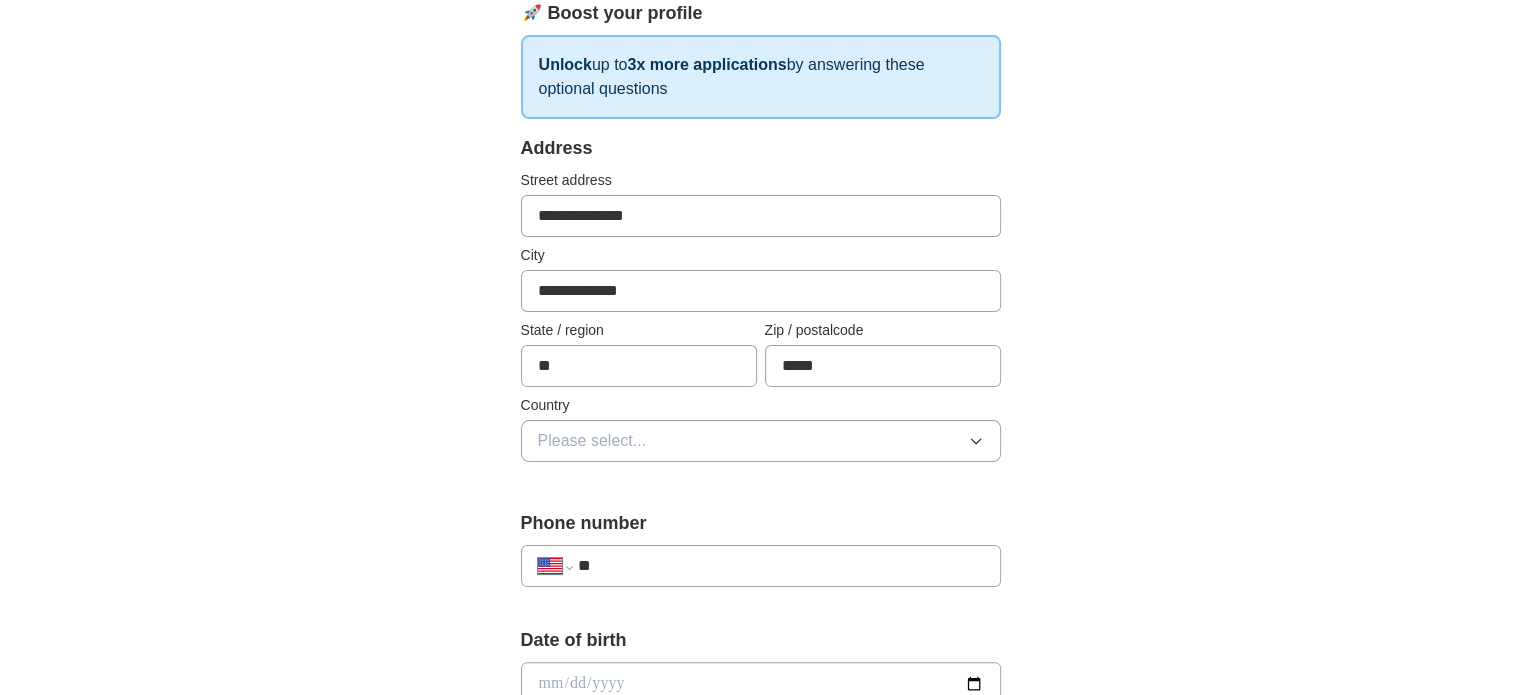 click on "Please select..." at bounding box center [761, 441] 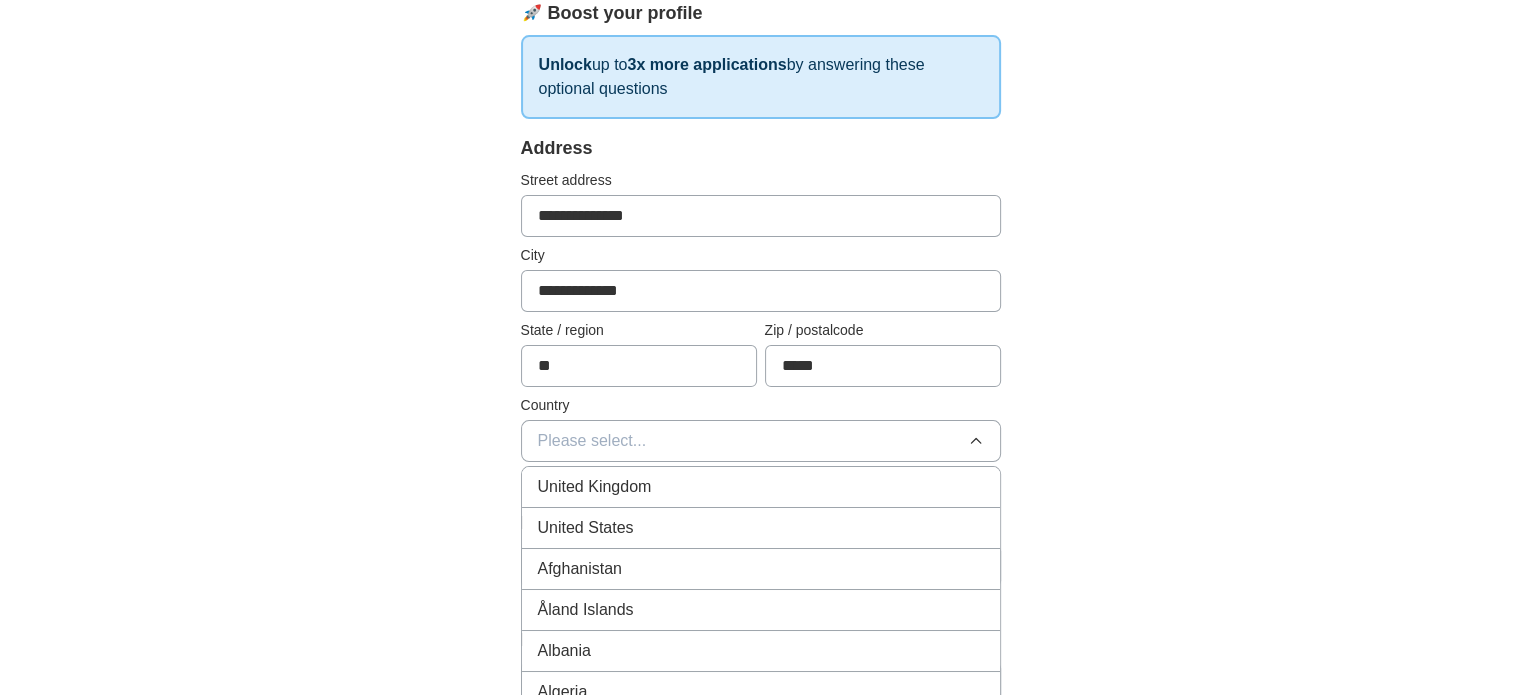 click on "United States" at bounding box center [586, 528] 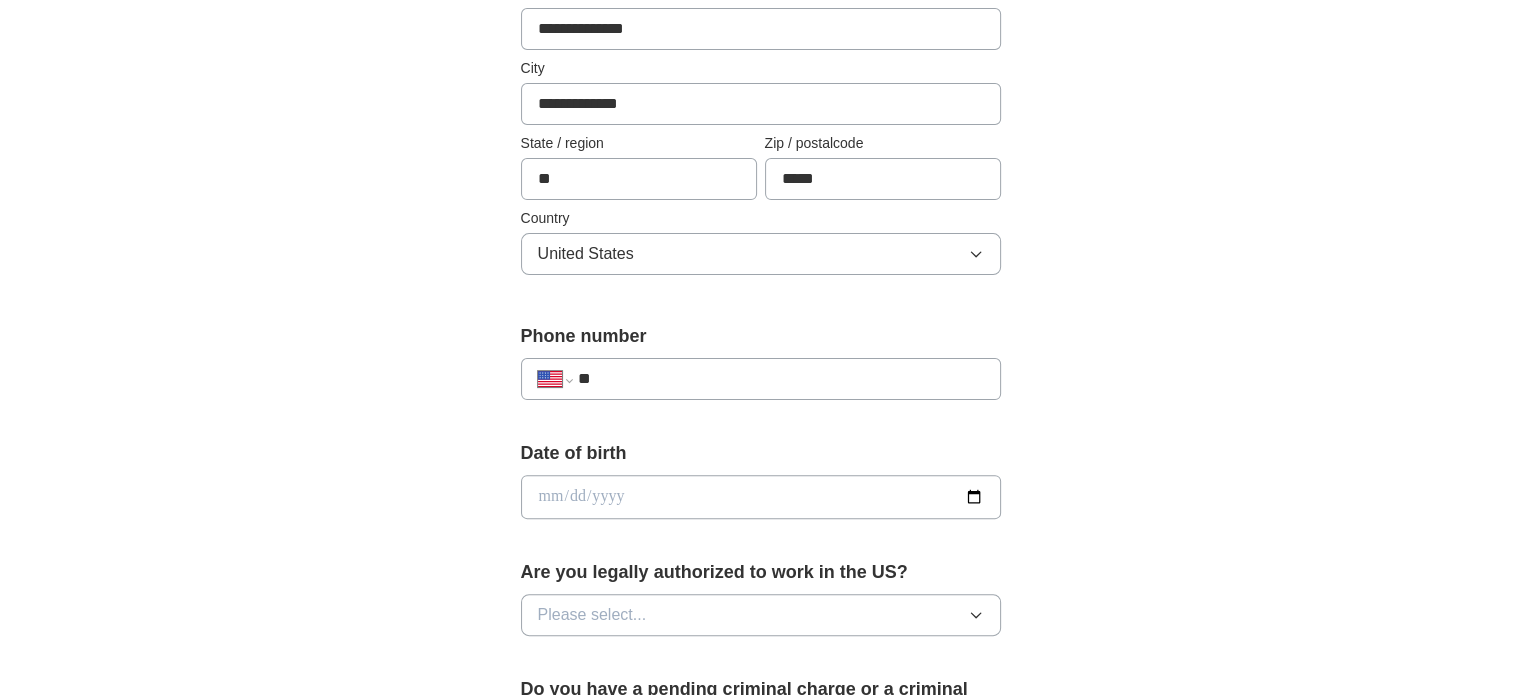 scroll, scrollTop: 500, scrollLeft: 0, axis: vertical 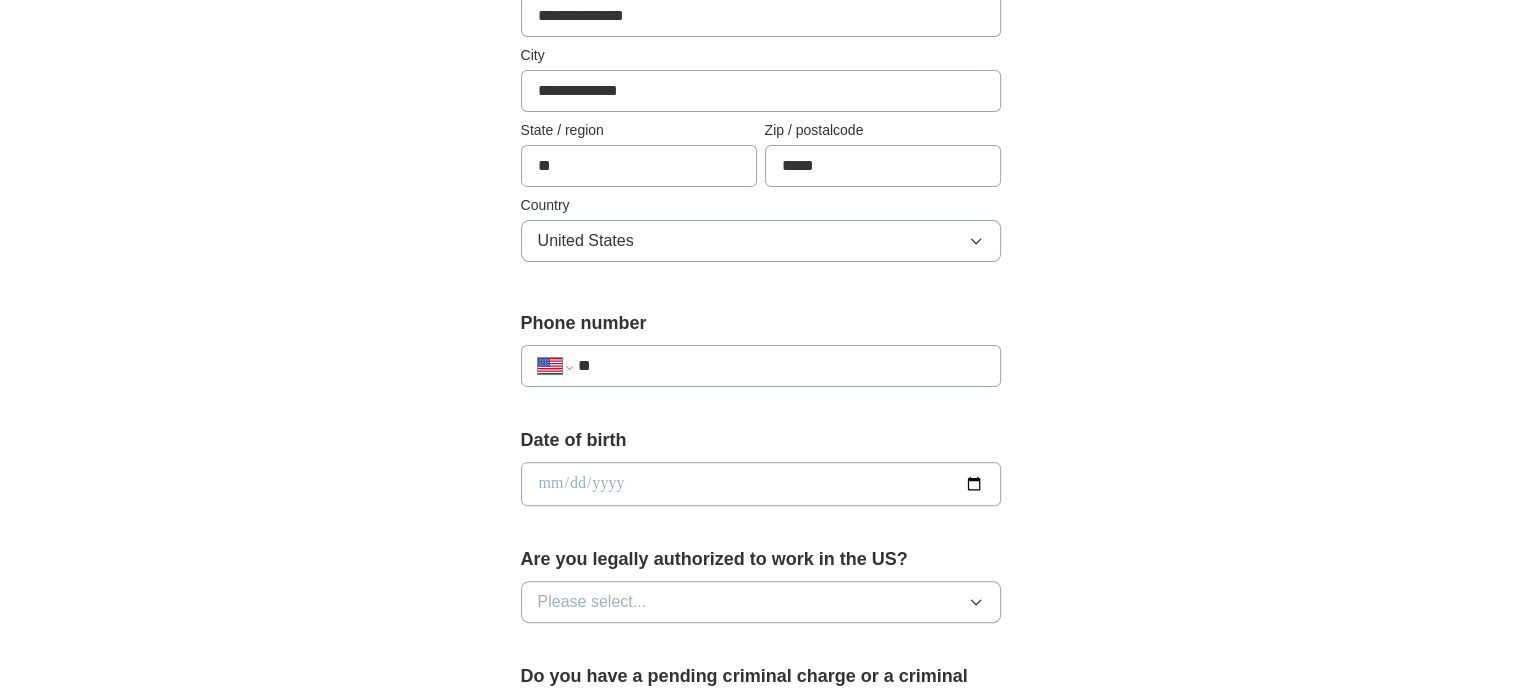 click on "**" at bounding box center (780, 366) 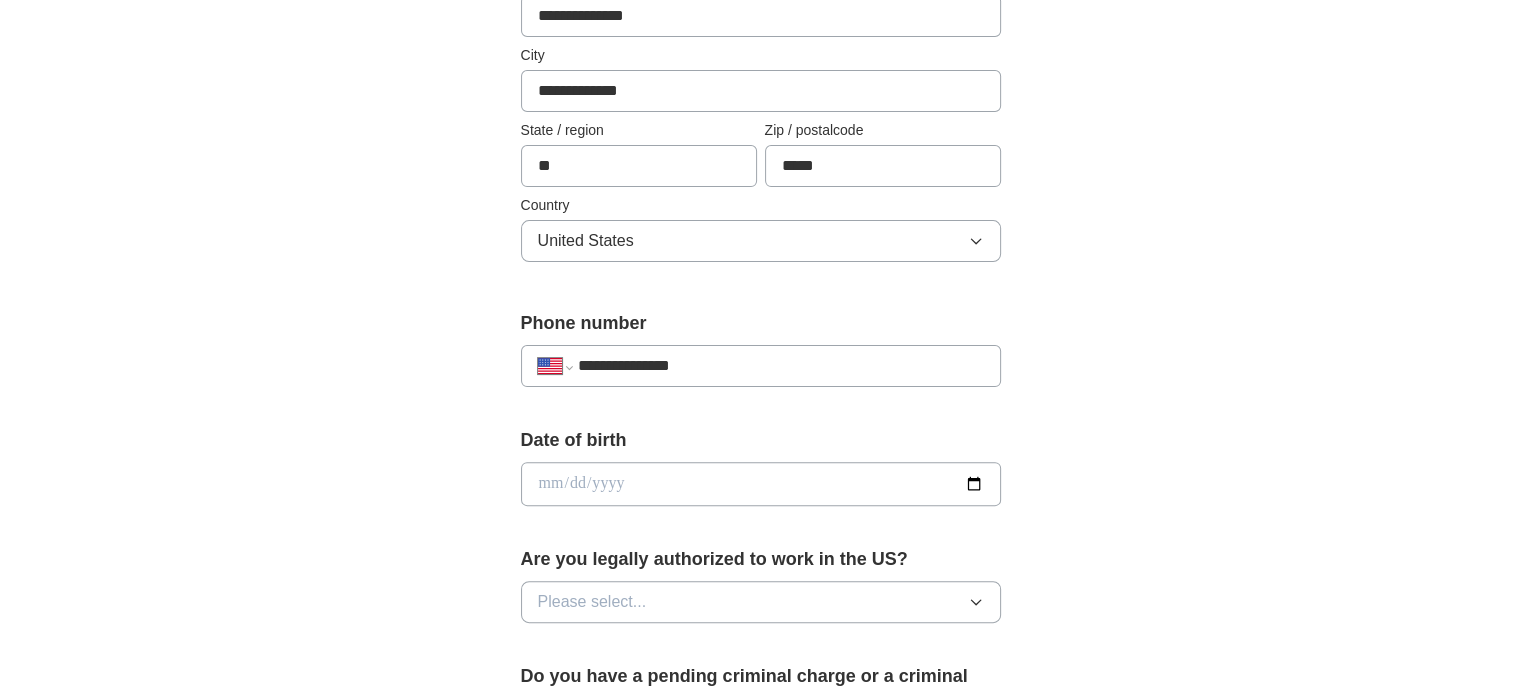 type on "**********" 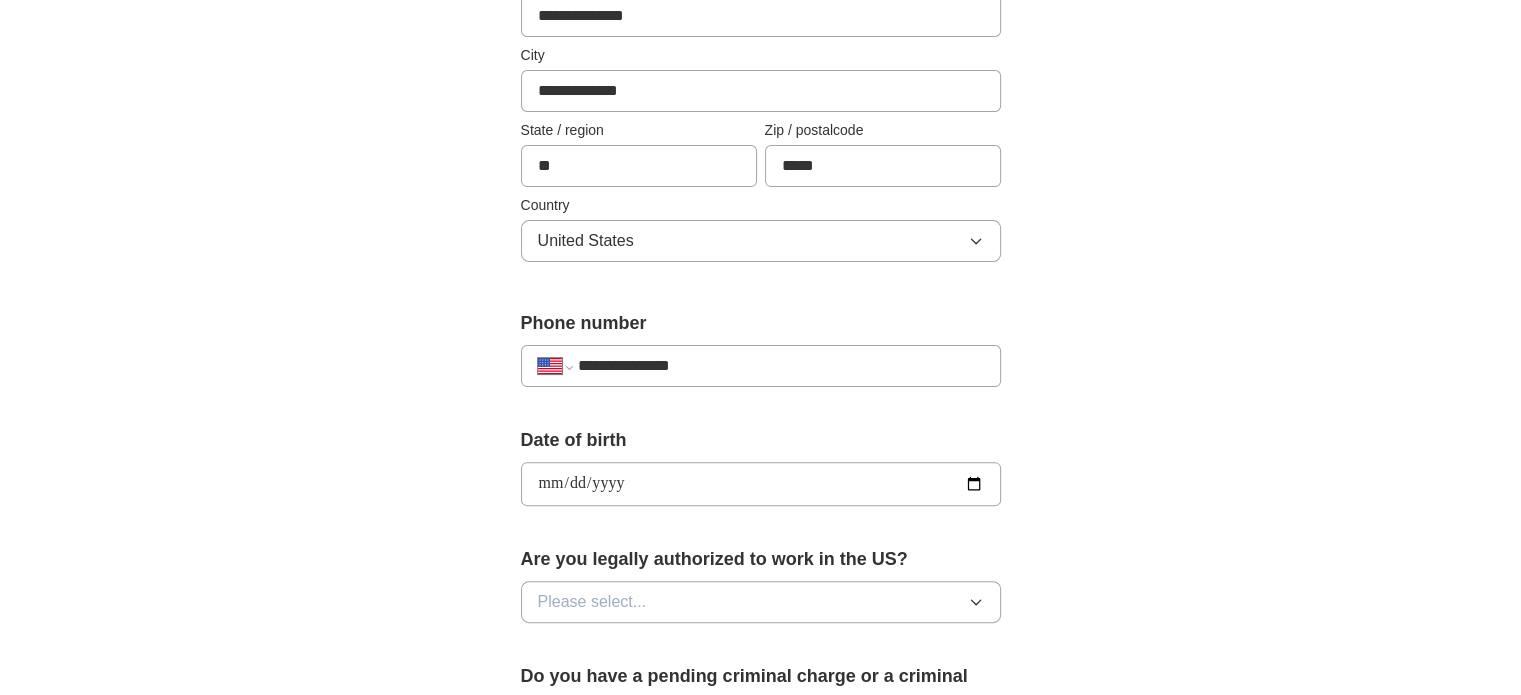 type on "**********" 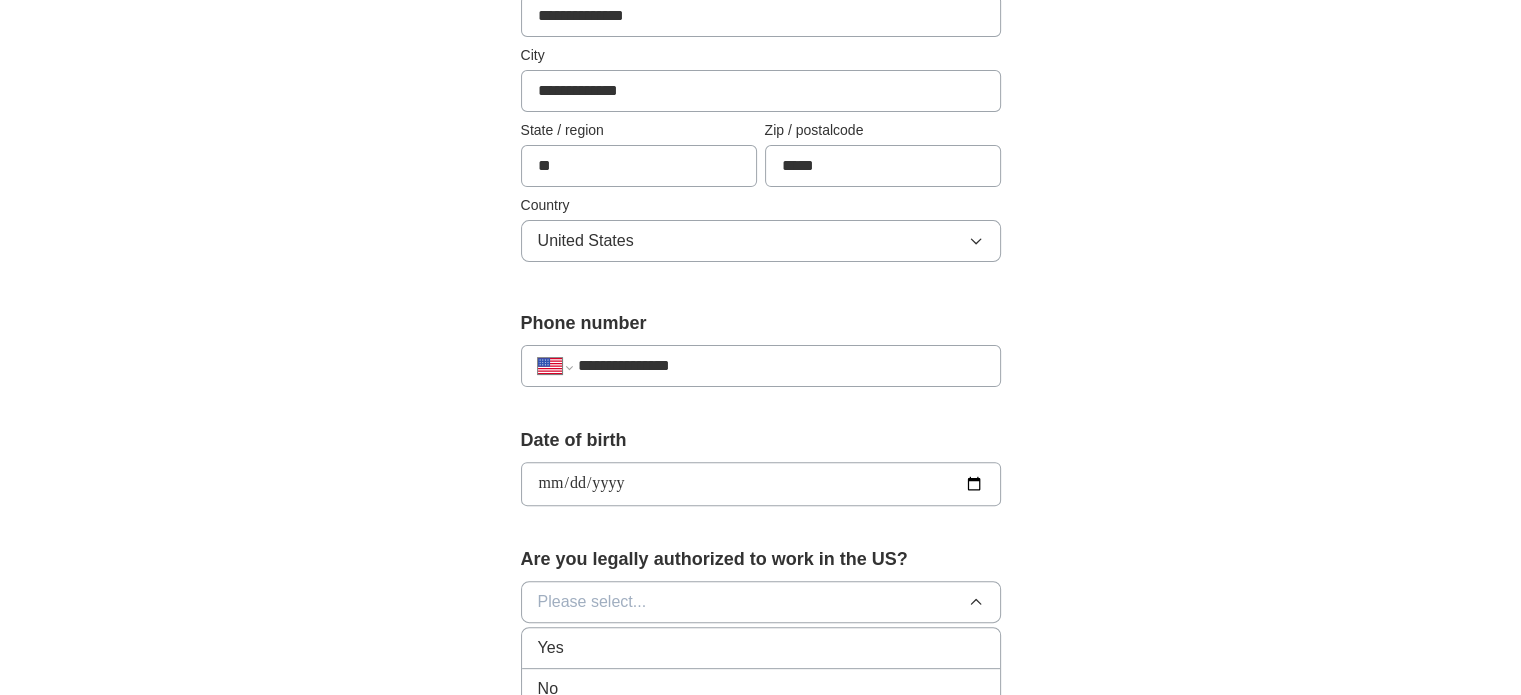 click on "Yes" at bounding box center (761, 648) 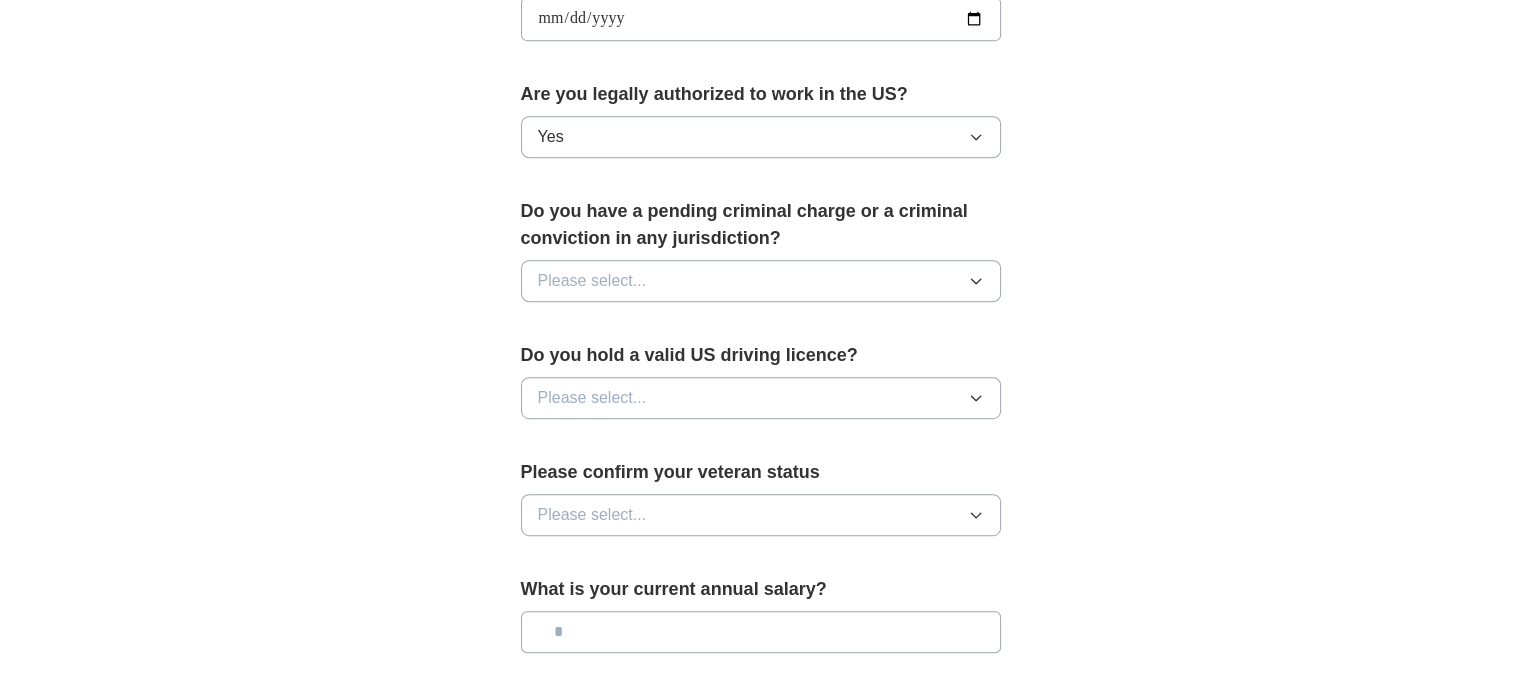 scroll, scrollTop: 1000, scrollLeft: 0, axis: vertical 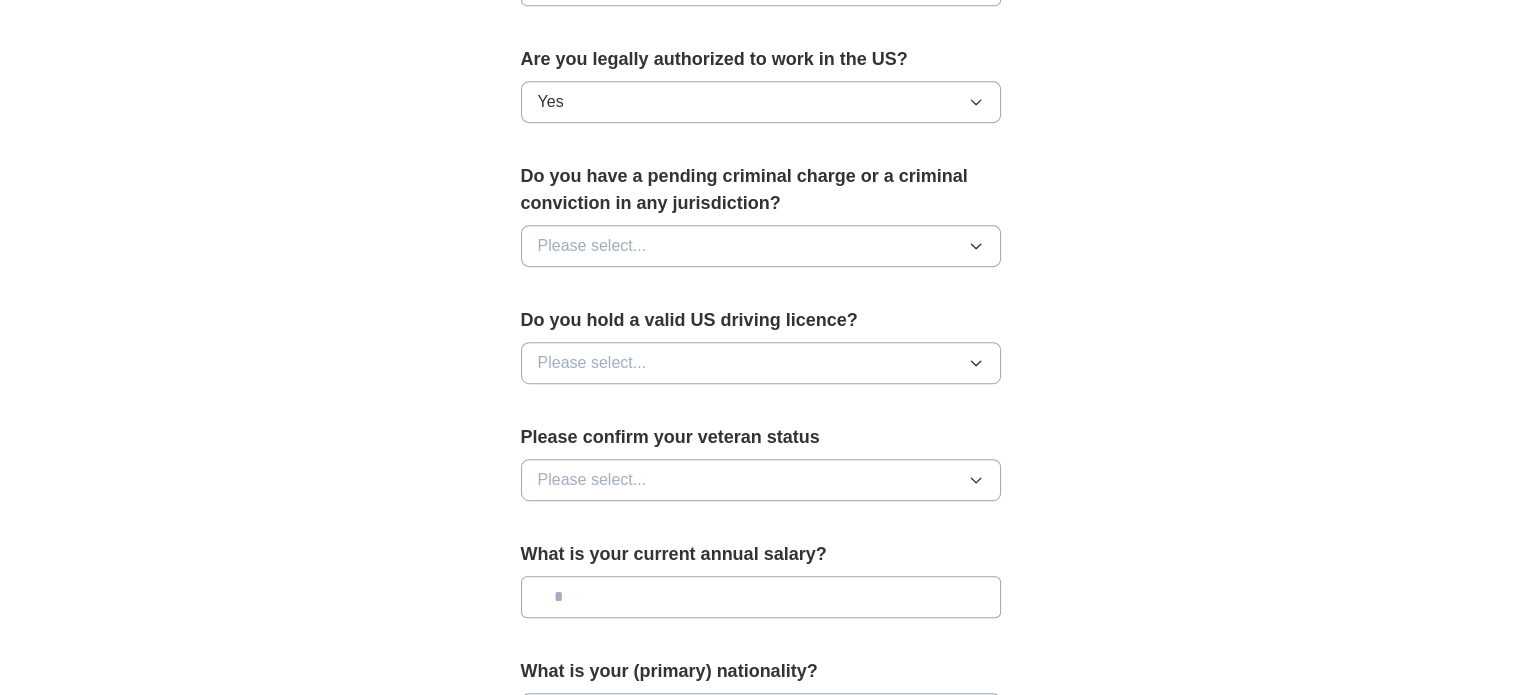 click on "Please select..." at bounding box center [761, 246] 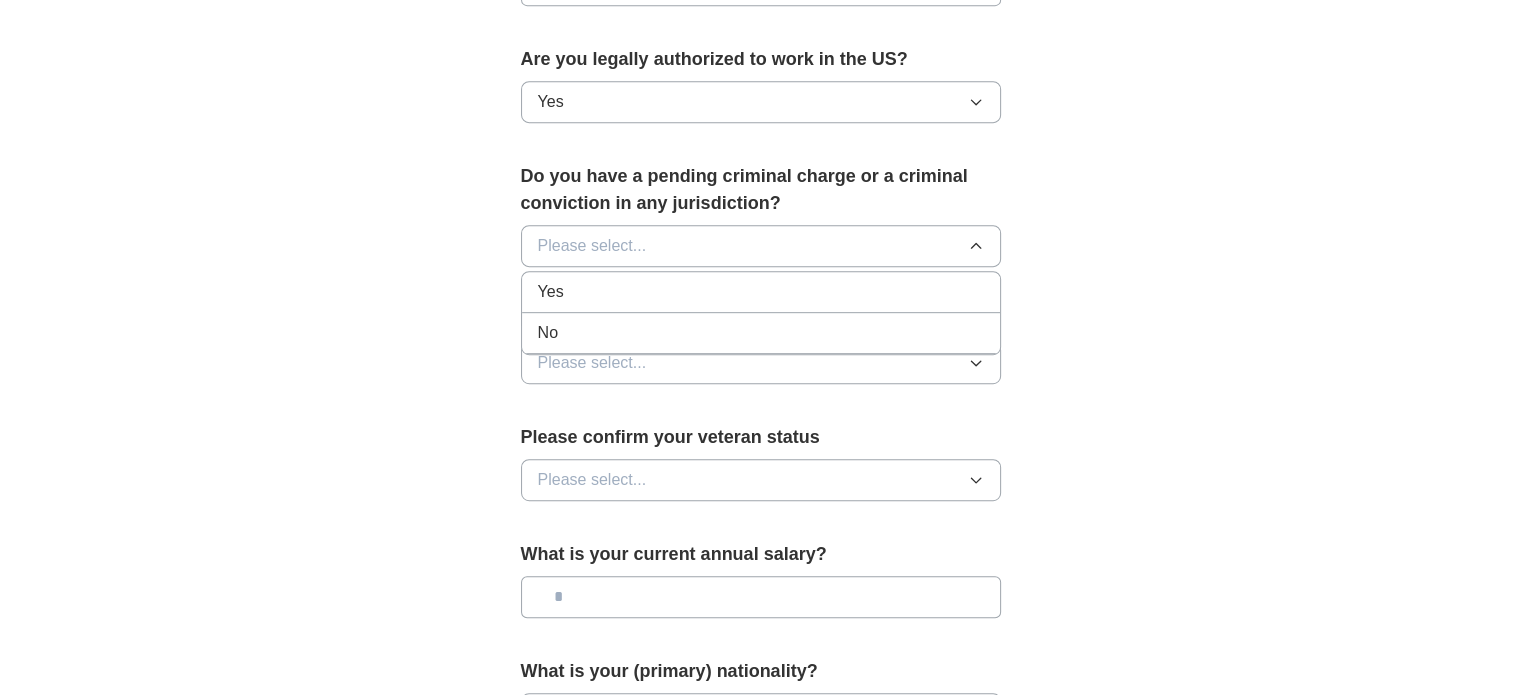 click on "No" at bounding box center (761, 333) 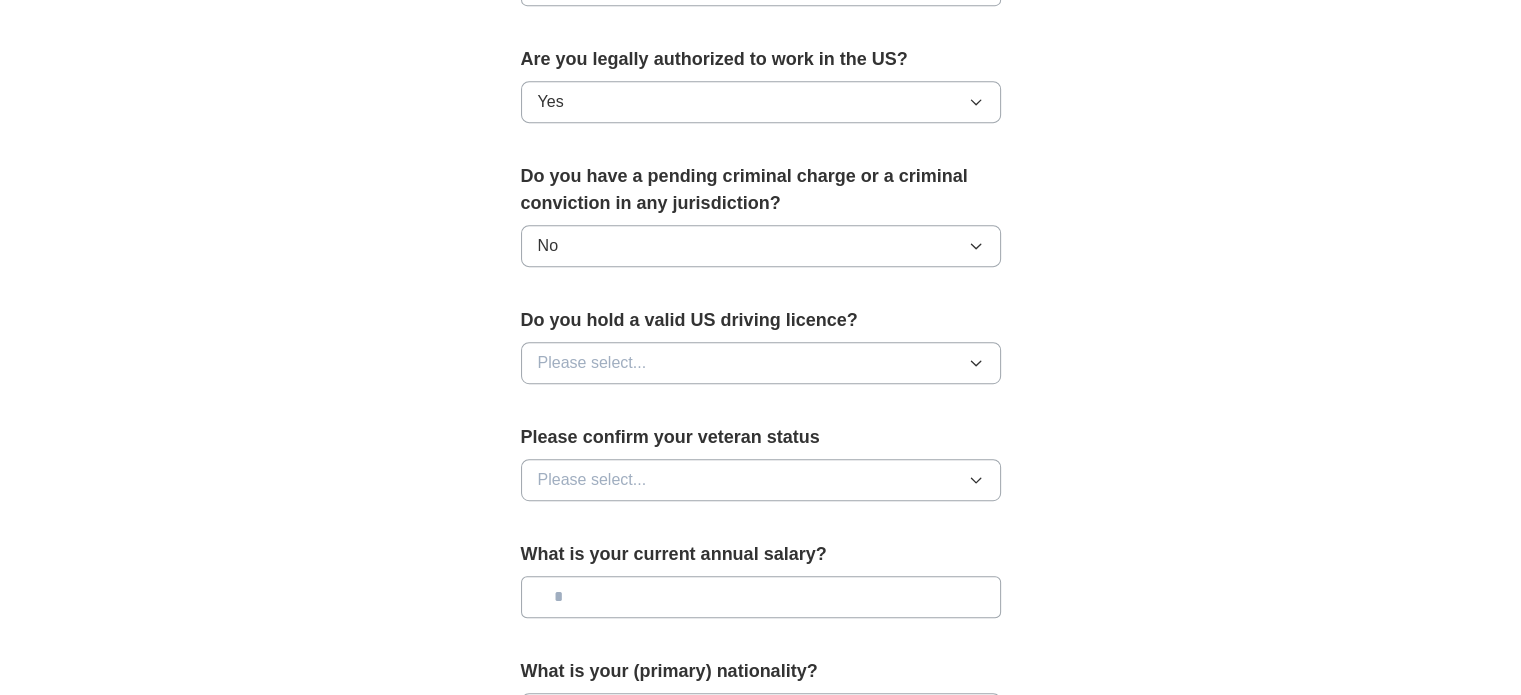 click on "Please select..." at bounding box center (761, 363) 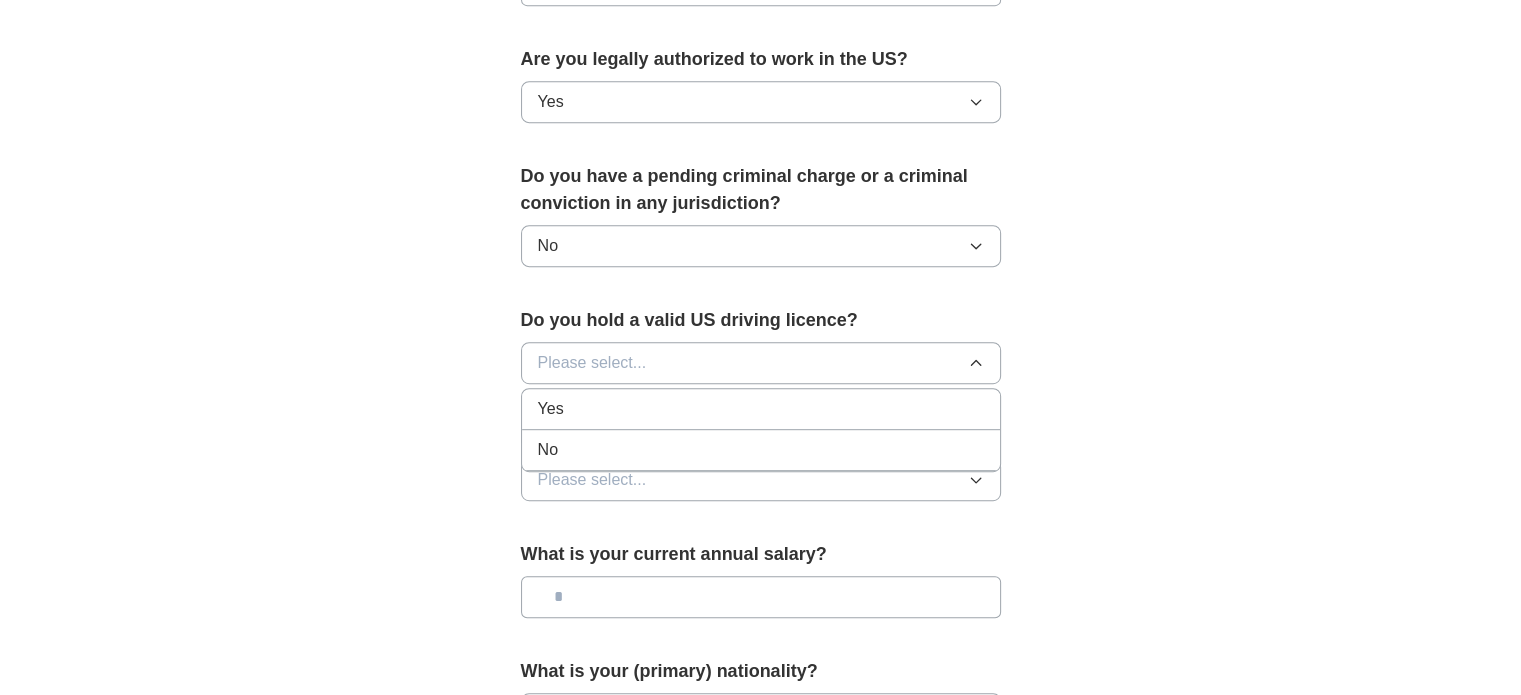click on "Yes" at bounding box center (761, 409) 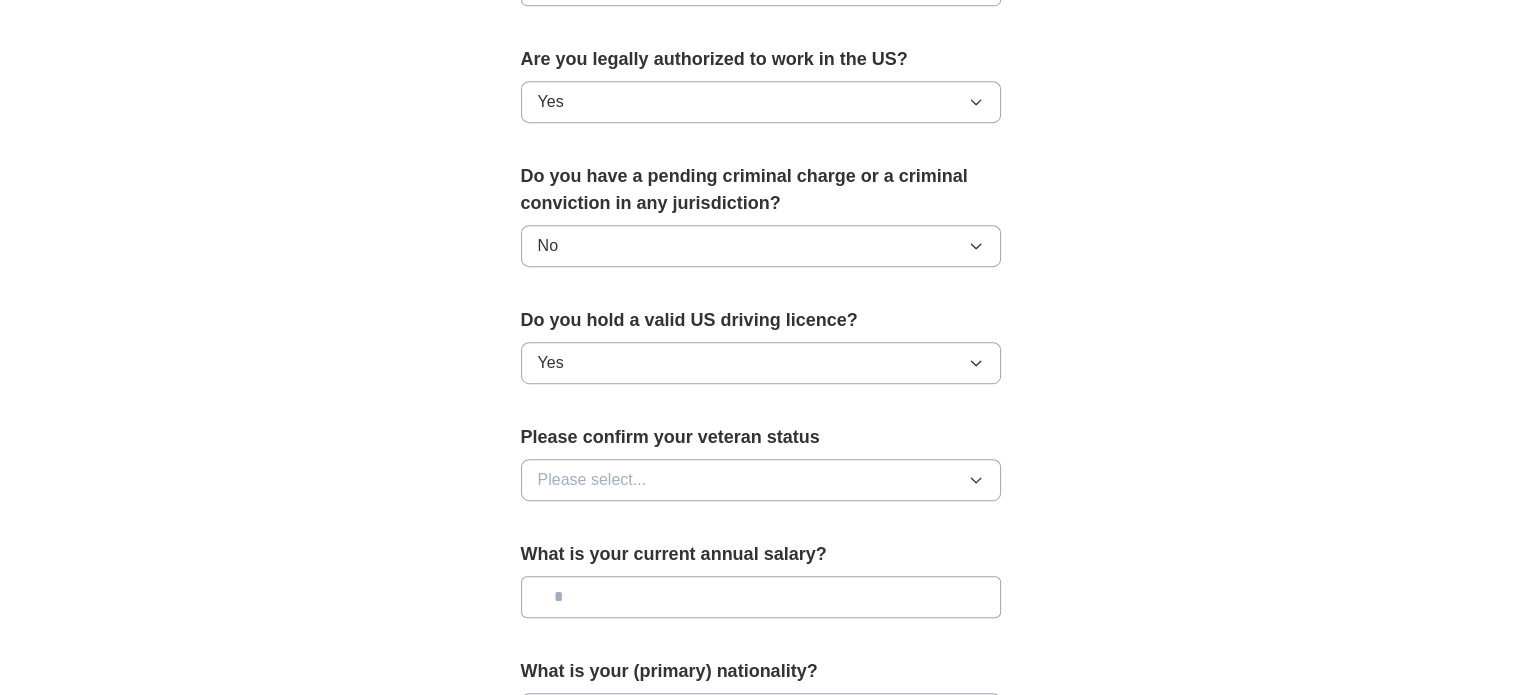 click on "Please select..." at bounding box center (592, 480) 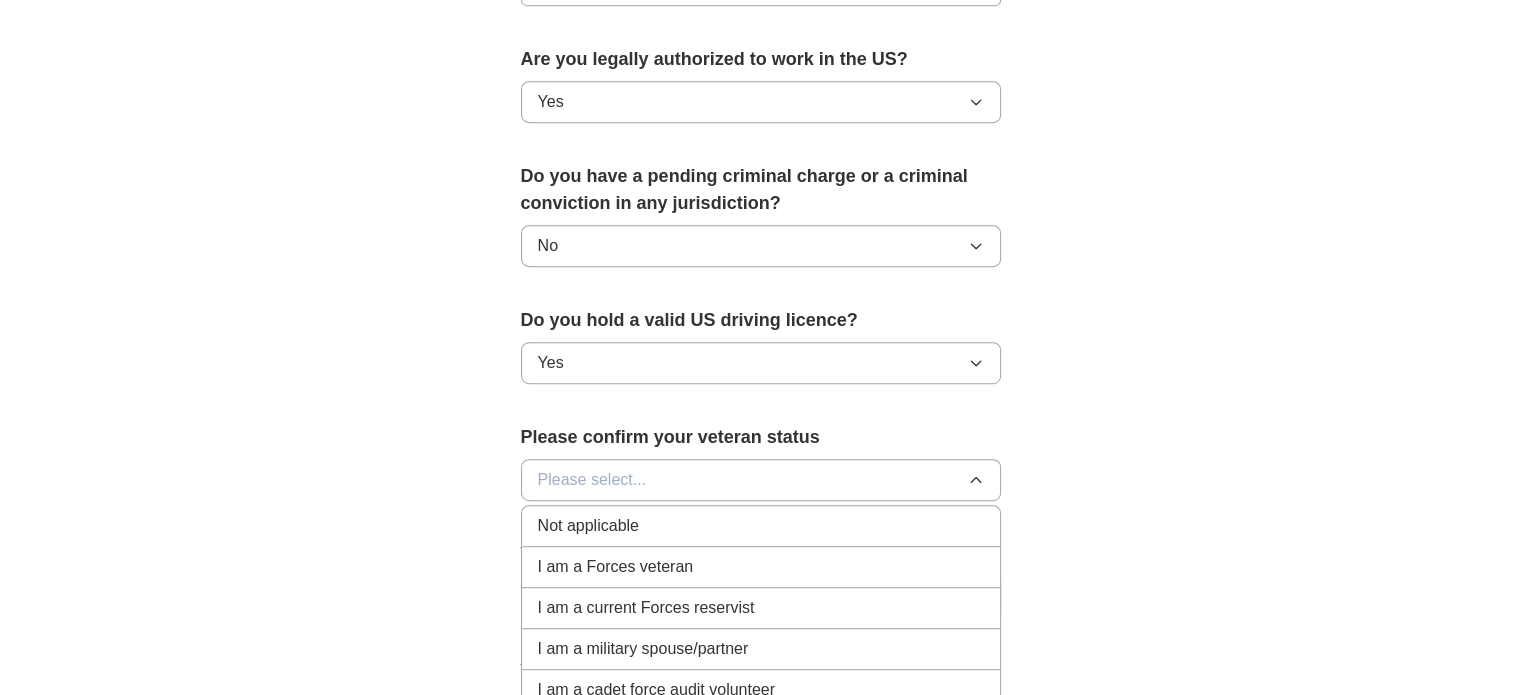 scroll, scrollTop: 1100, scrollLeft: 0, axis: vertical 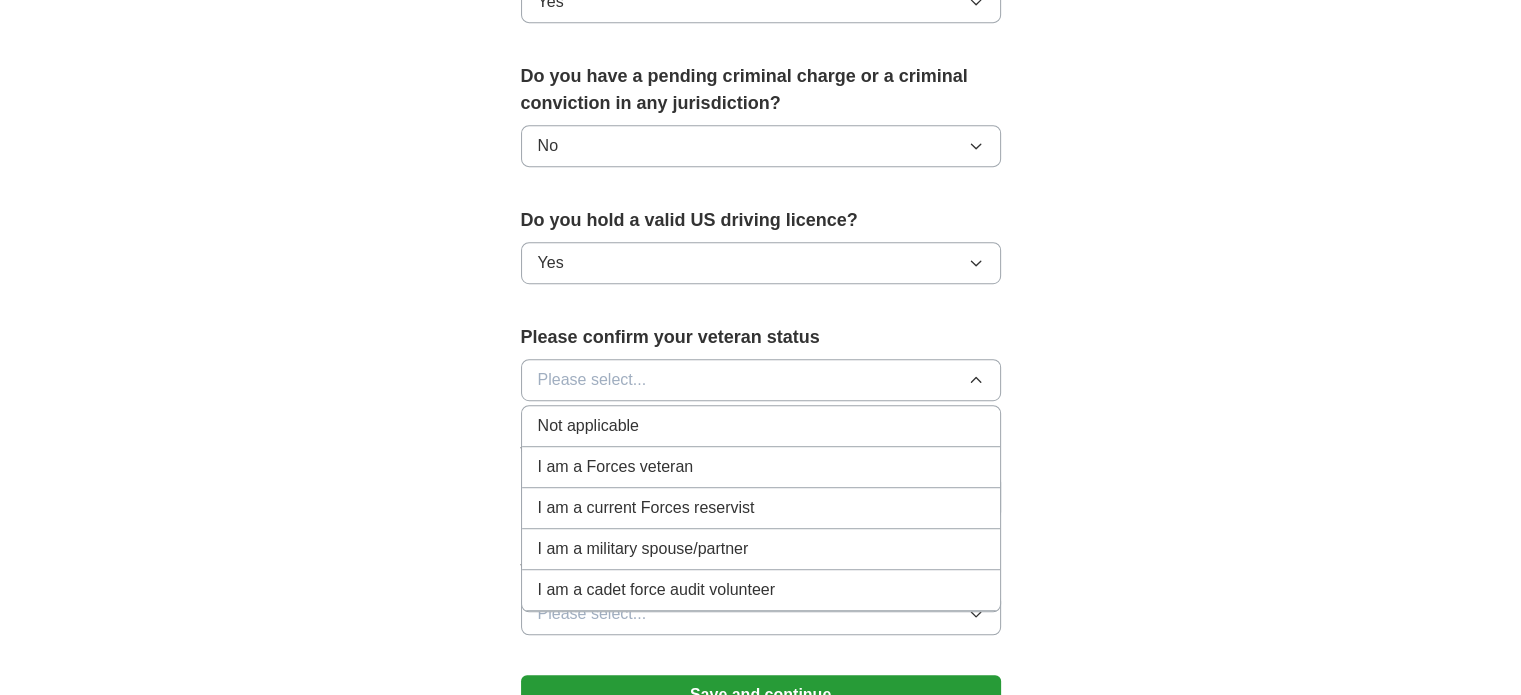 click on "Not applicable" at bounding box center [588, 426] 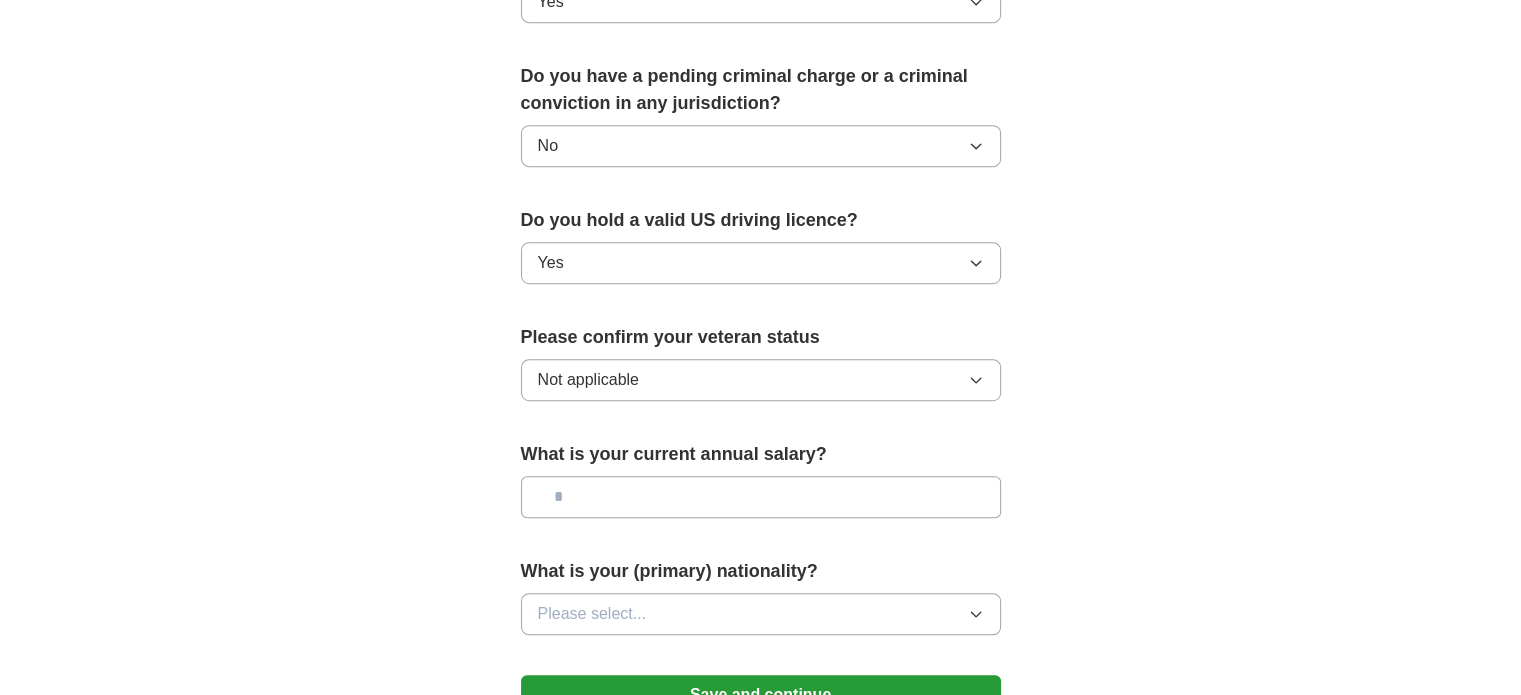 click at bounding box center [761, 497] 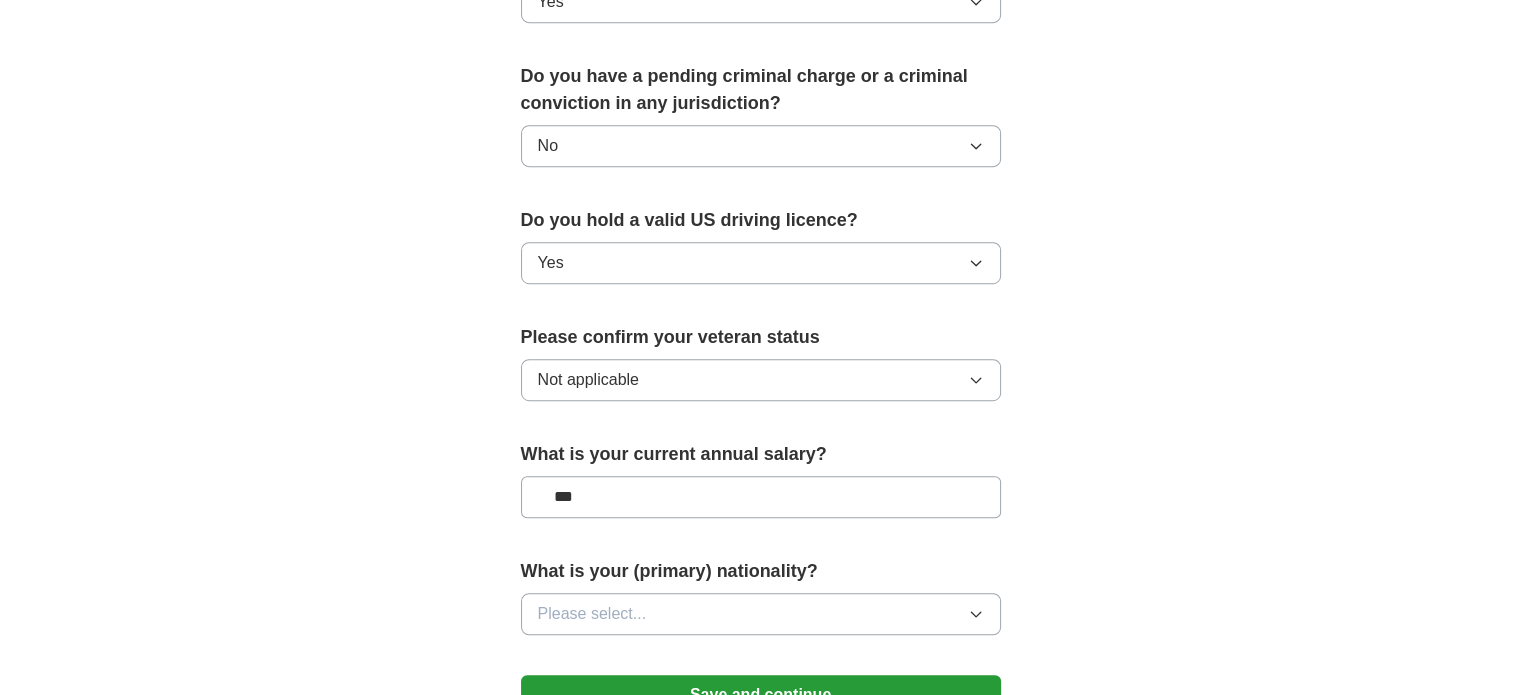 type on "***" 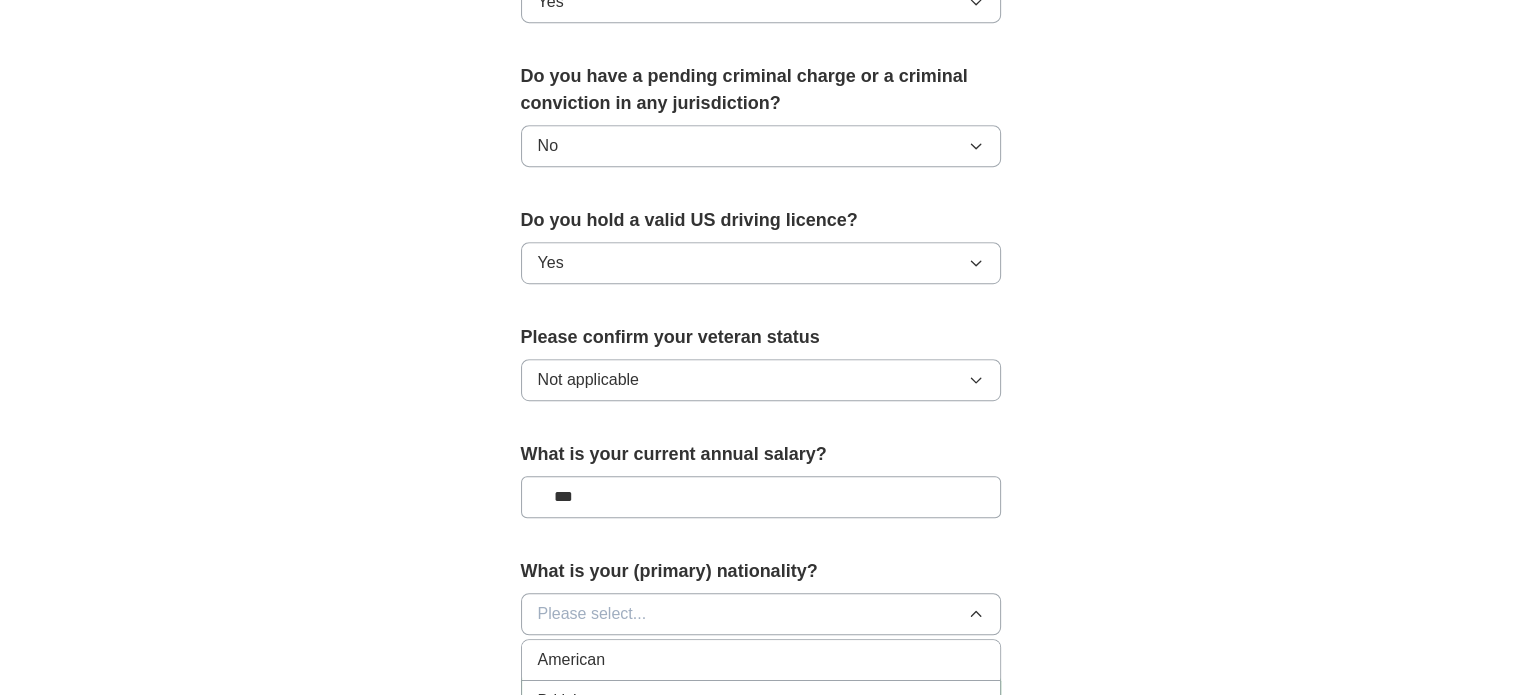 click on "American" at bounding box center [572, 660] 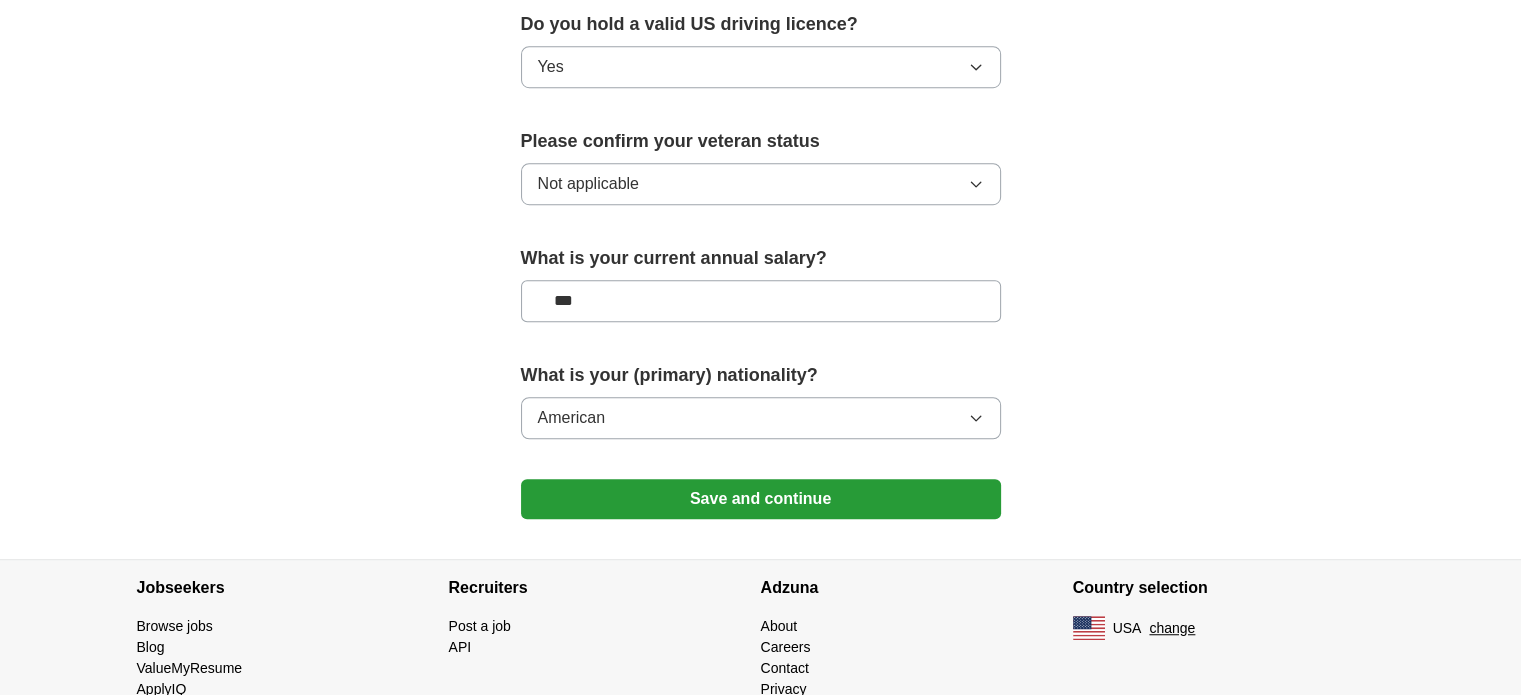 scroll, scrollTop: 1300, scrollLeft: 0, axis: vertical 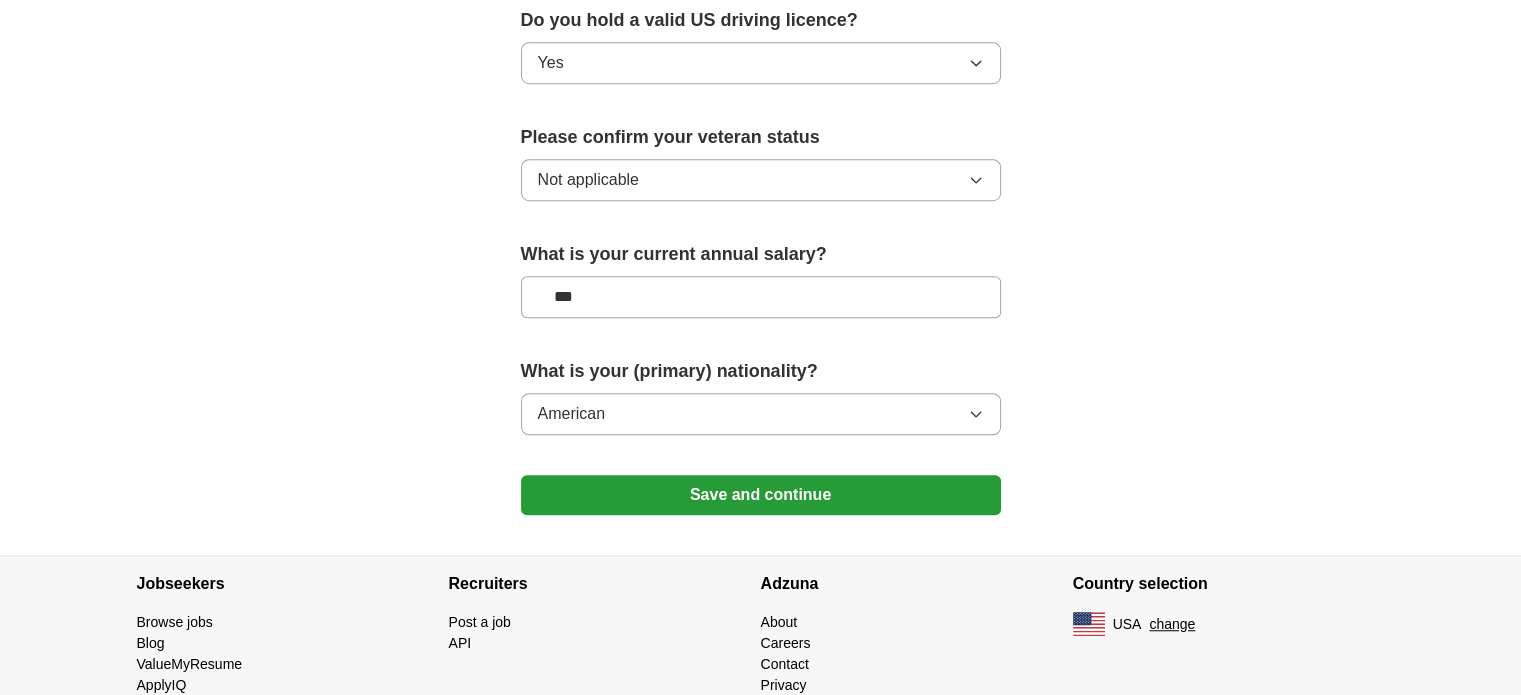 click on "Save and continue" at bounding box center (761, 495) 